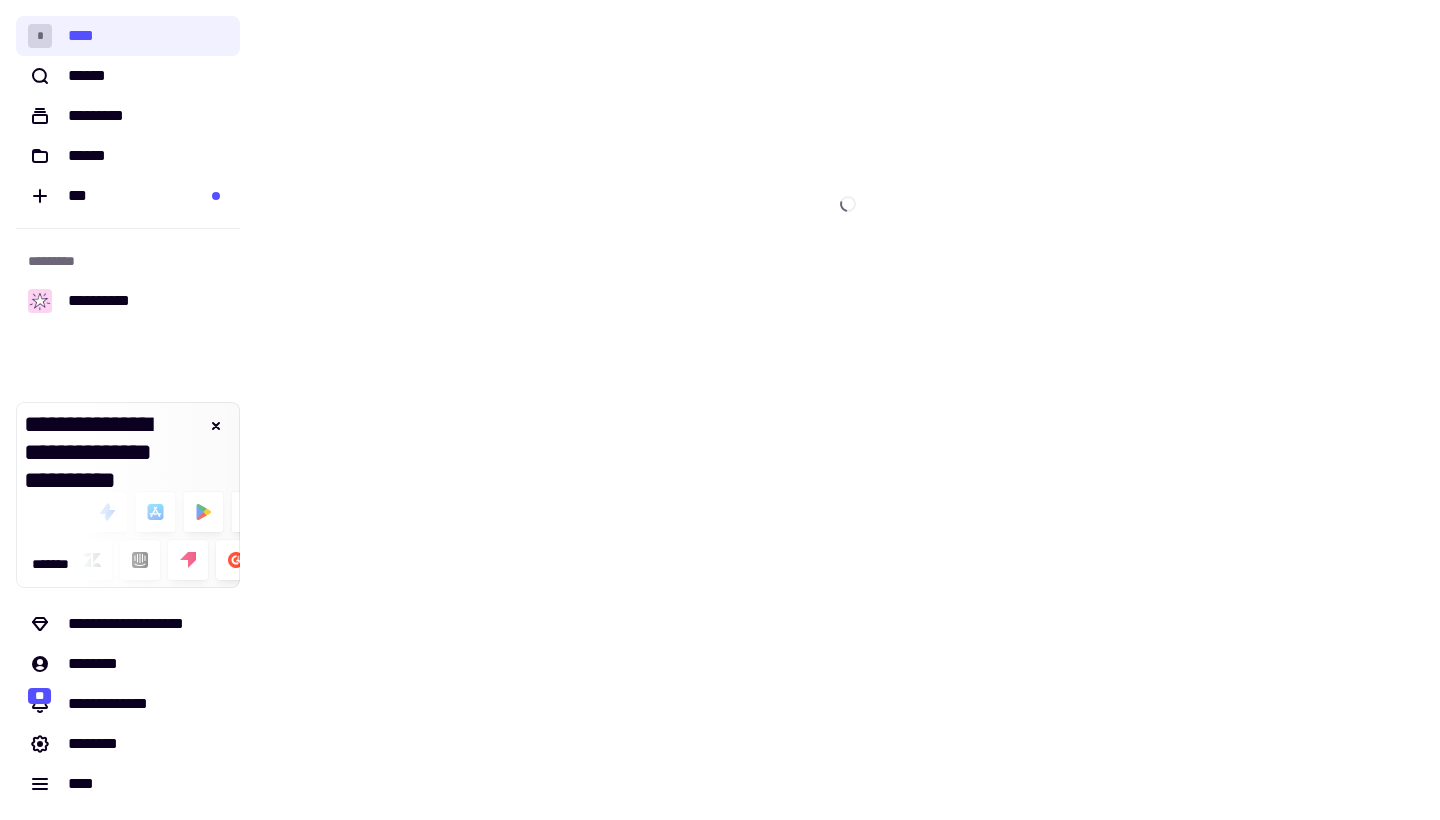 scroll, scrollTop: 0, scrollLeft: 0, axis: both 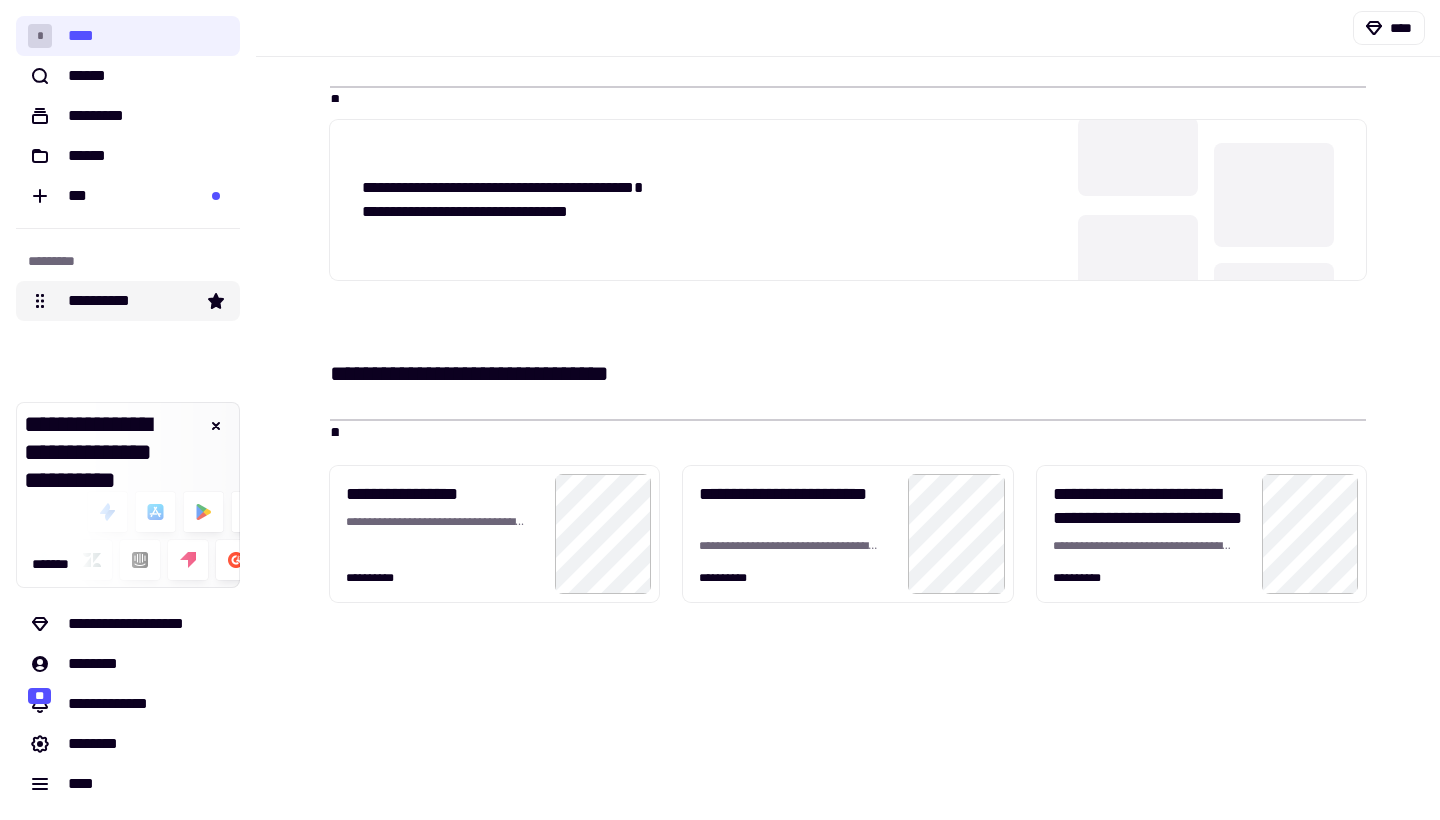 click on "**********" 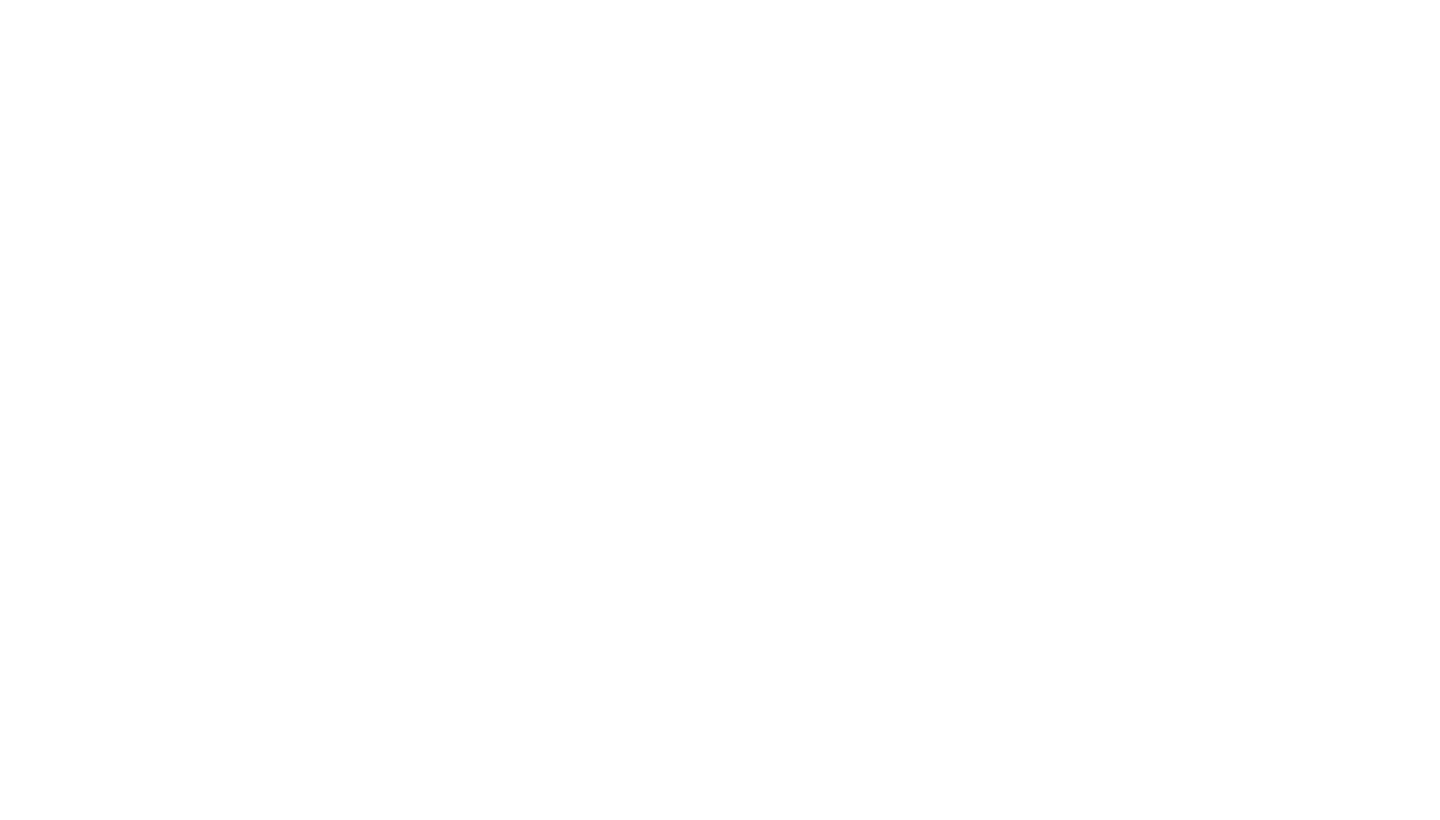 scroll, scrollTop: 0, scrollLeft: 0, axis: both 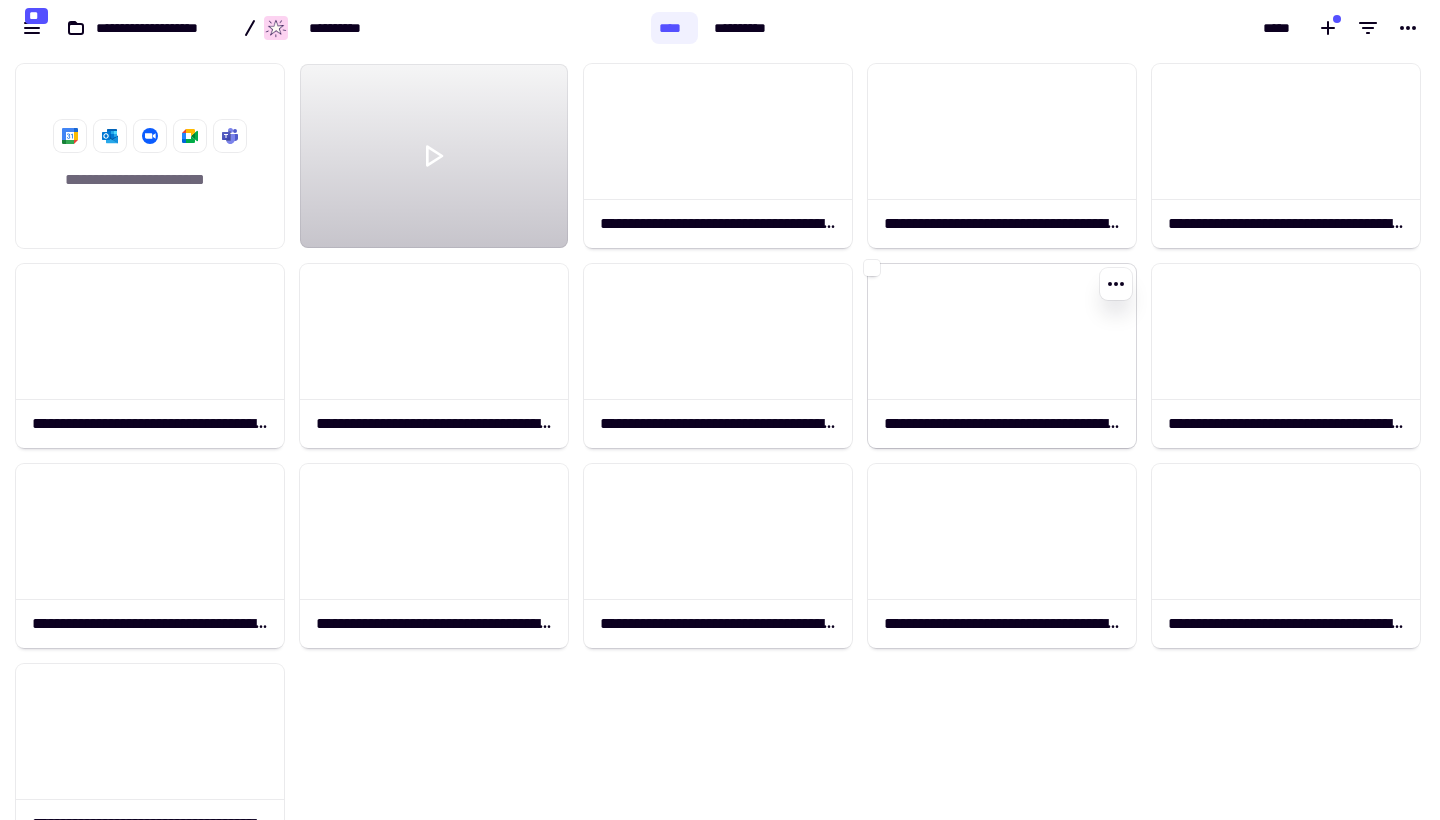click 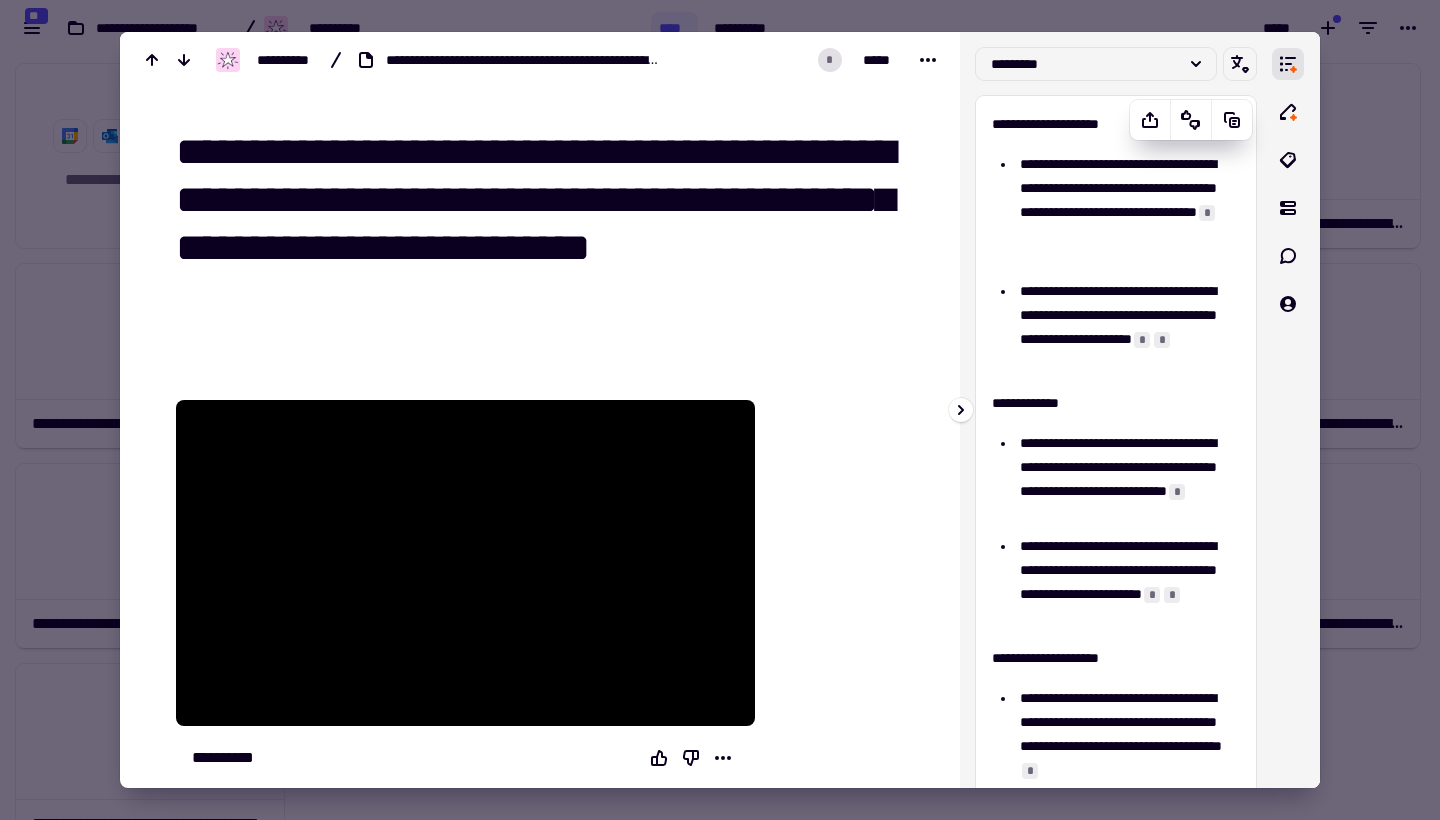 scroll, scrollTop: 327, scrollLeft: 0, axis: vertical 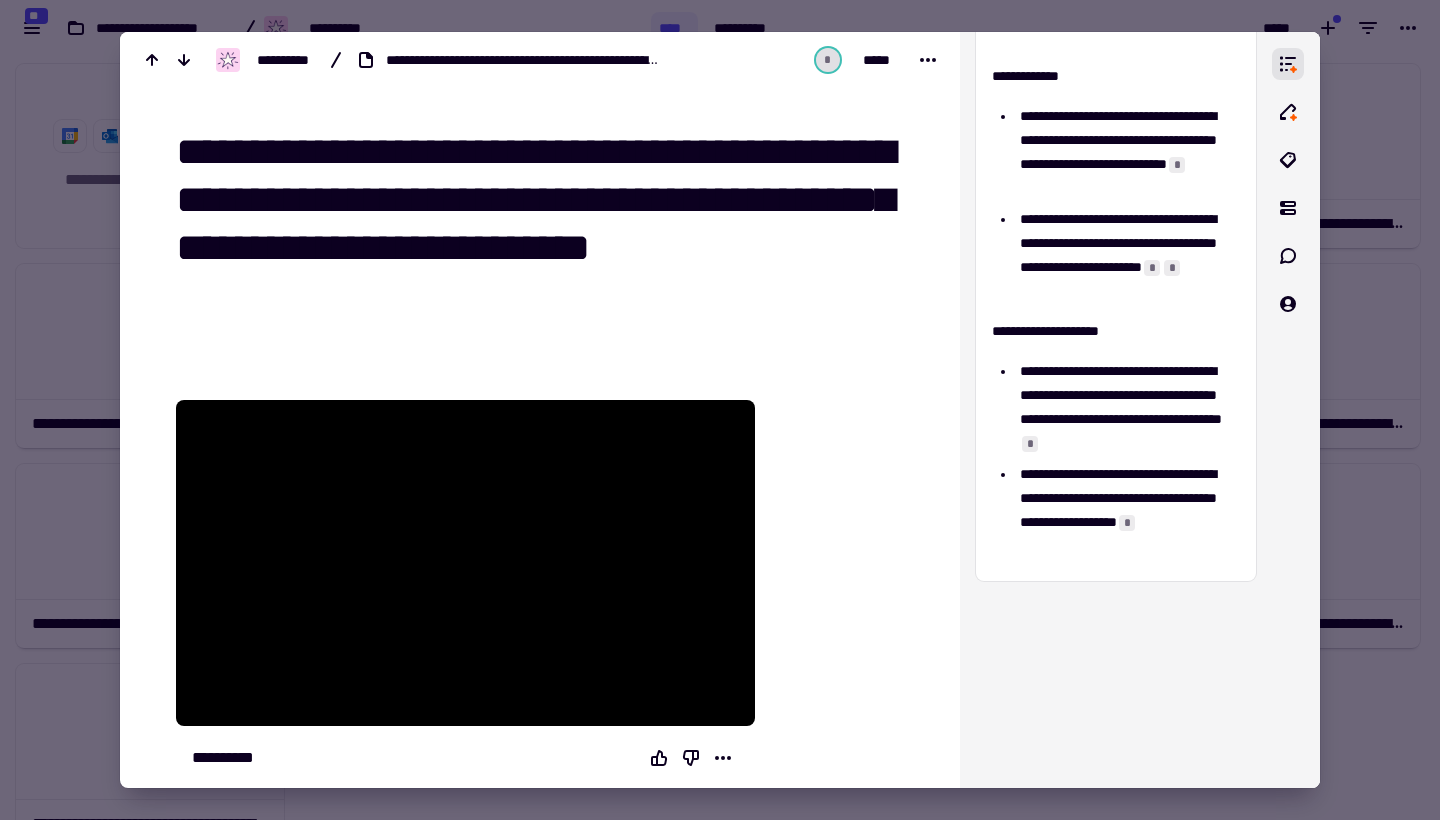 click on "**********" at bounding box center (540, 2270) 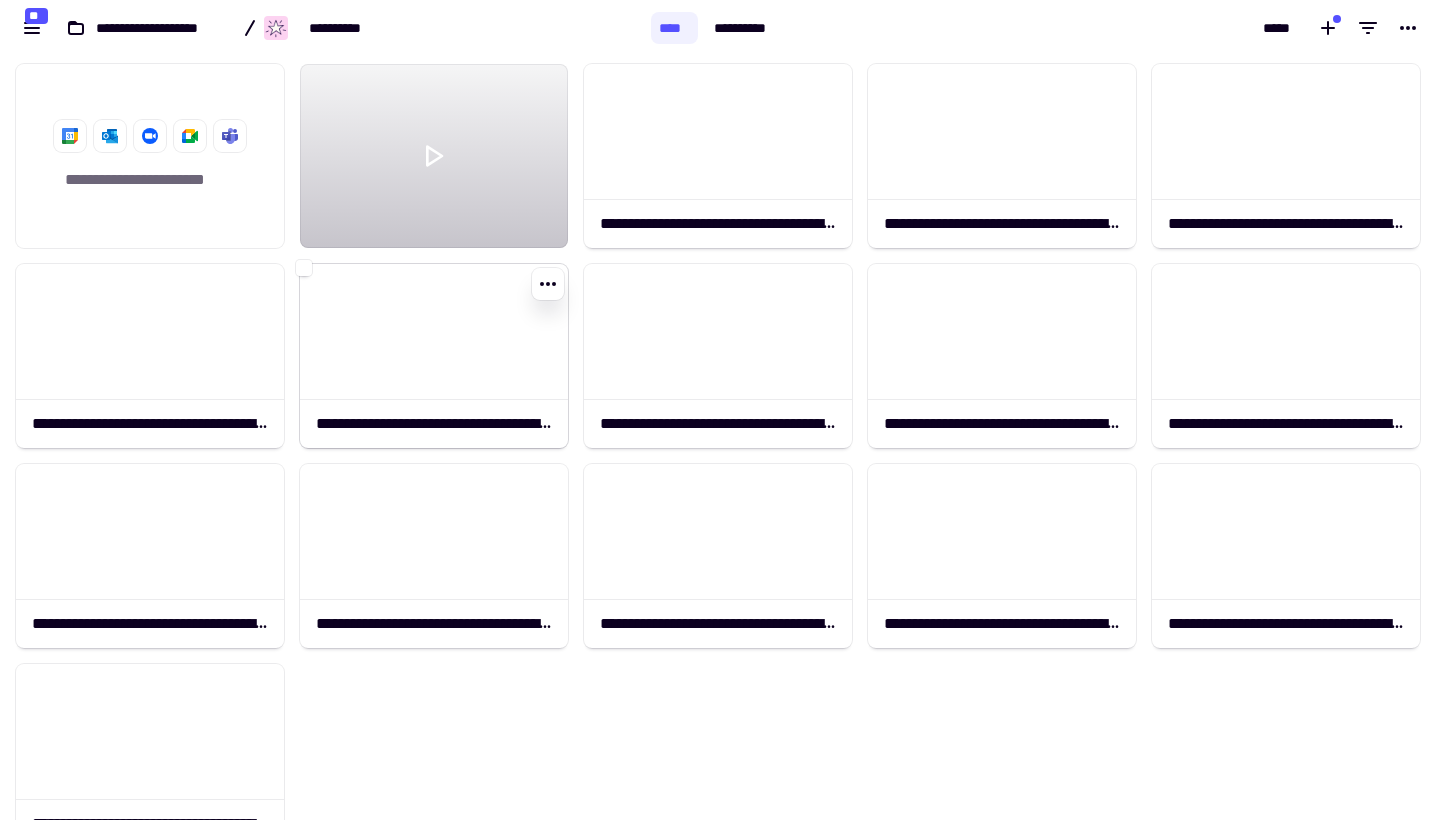 click 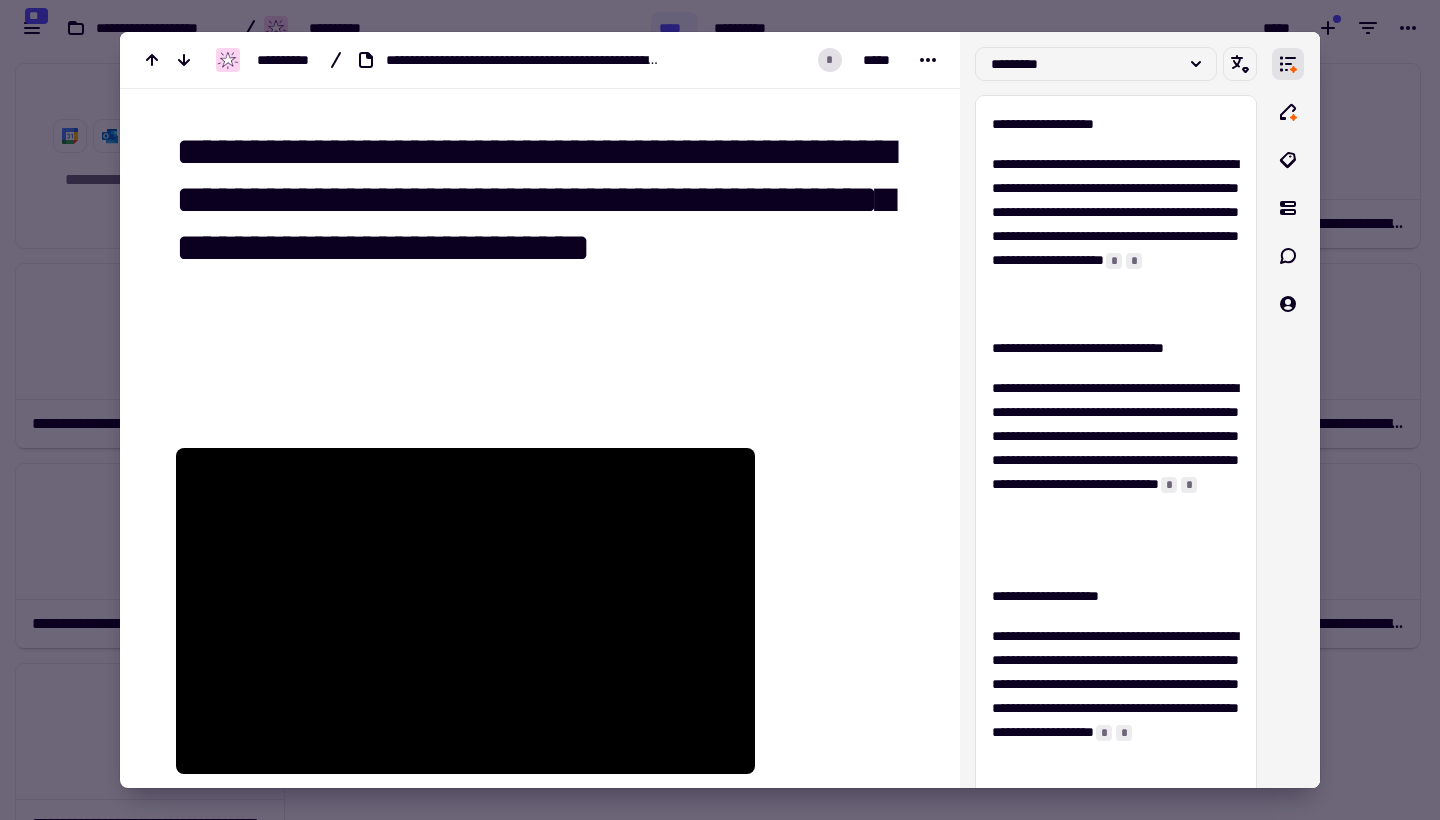 scroll, scrollTop: 369, scrollLeft: 0, axis: vertical 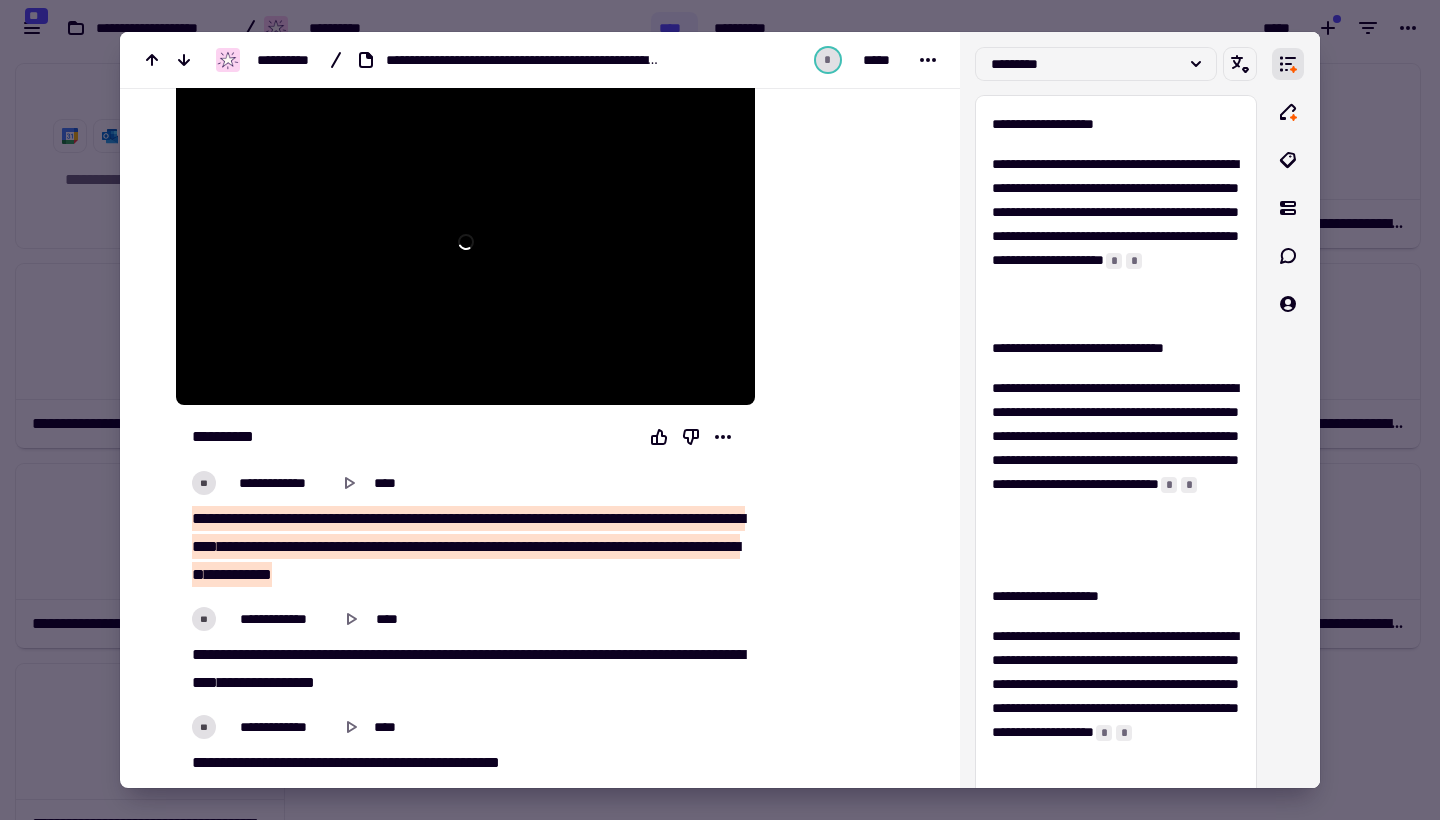 click at bounding box center [720, 410] 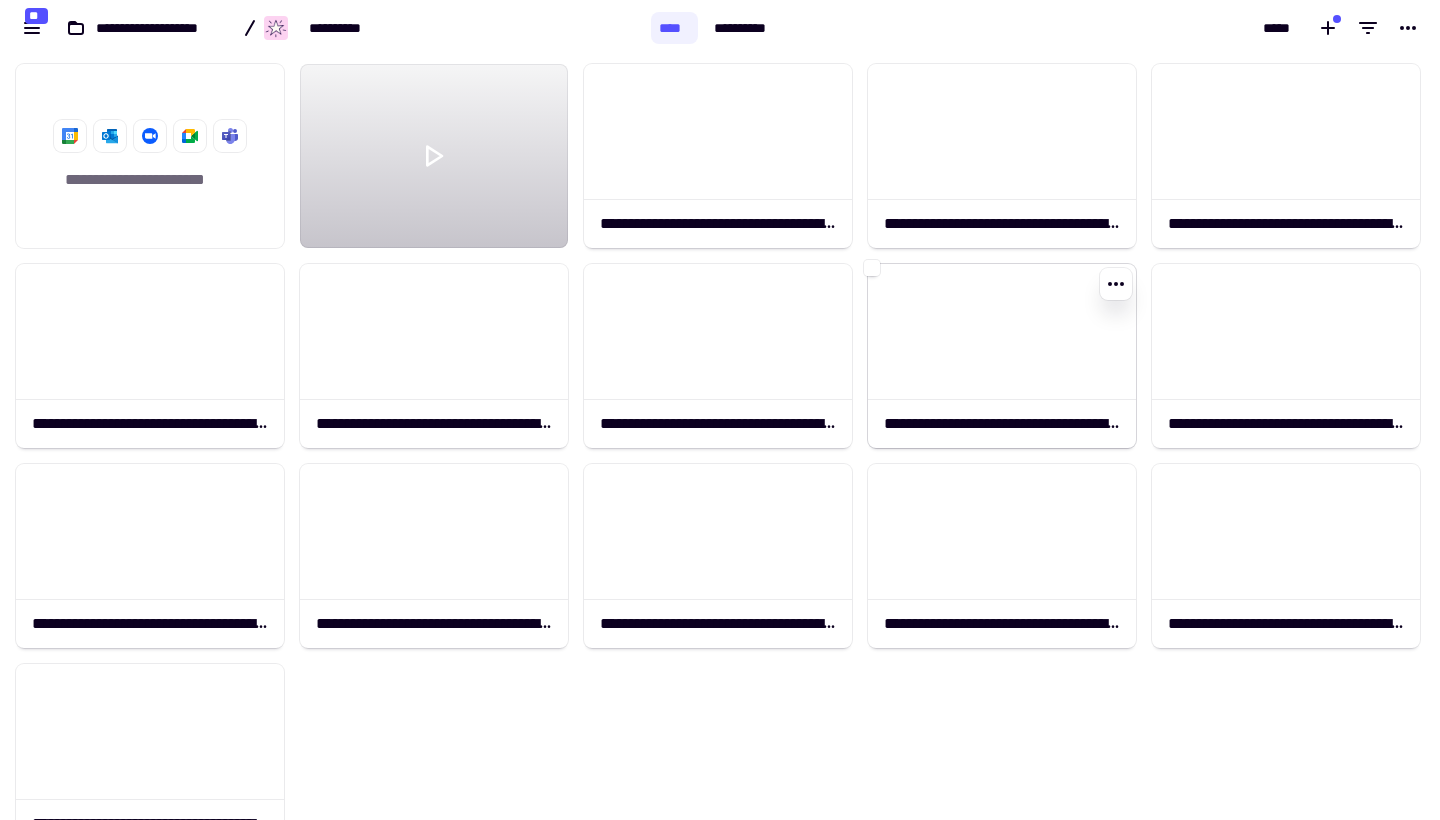 click 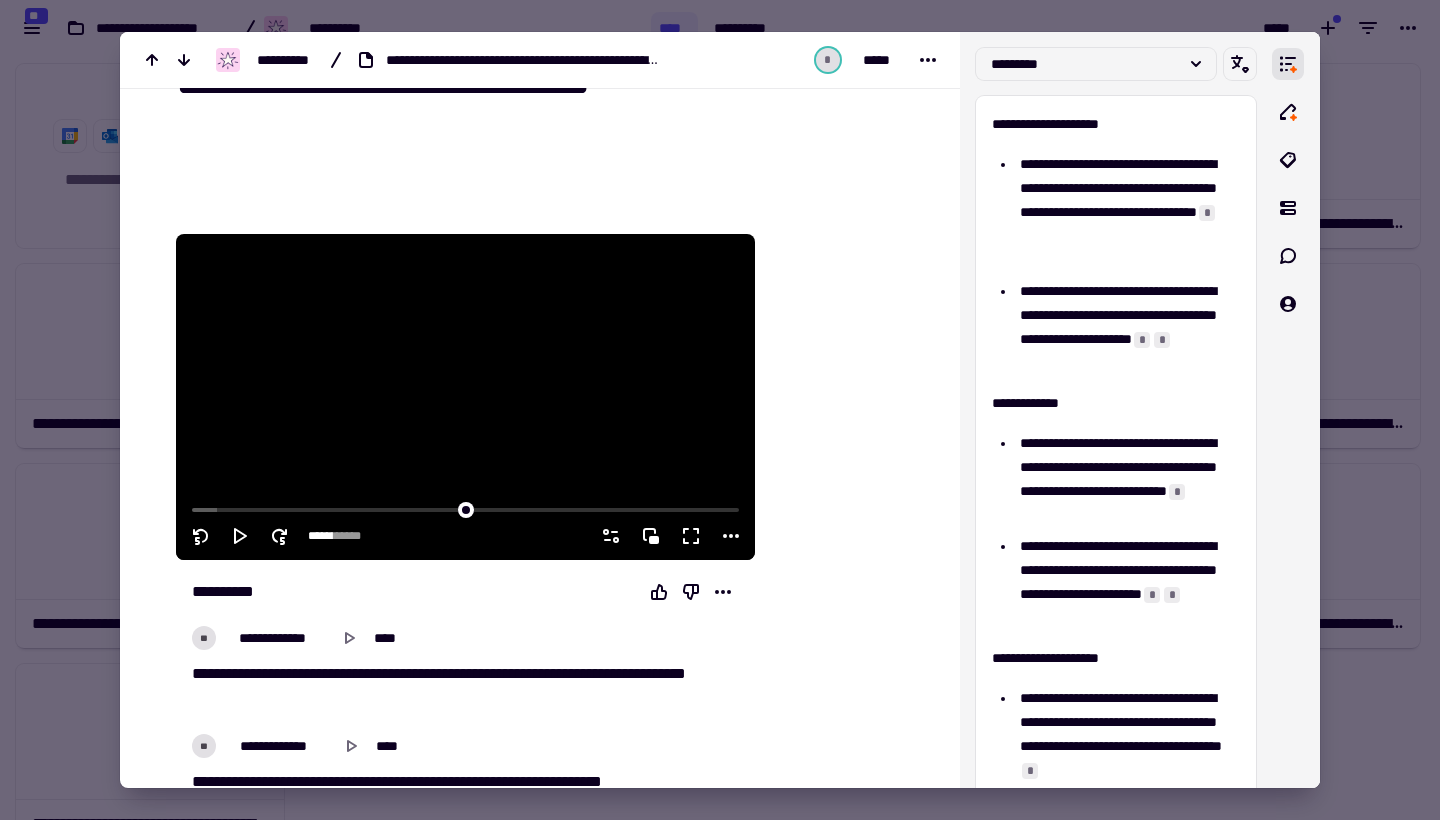 scroll, scrollTop: 172, scrollLeft: 0, axis: vertical 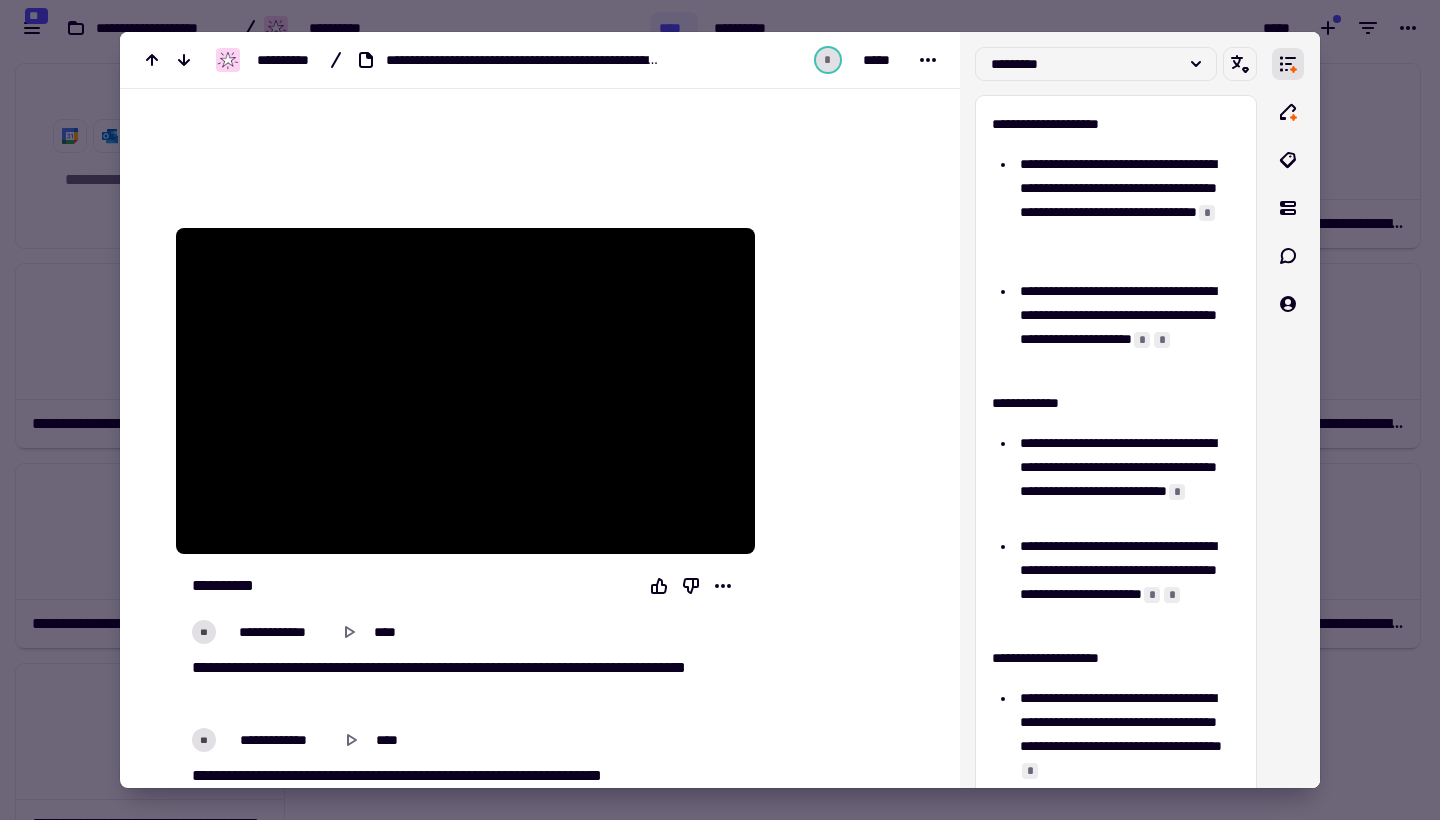 click at bounding box center [720, 410] 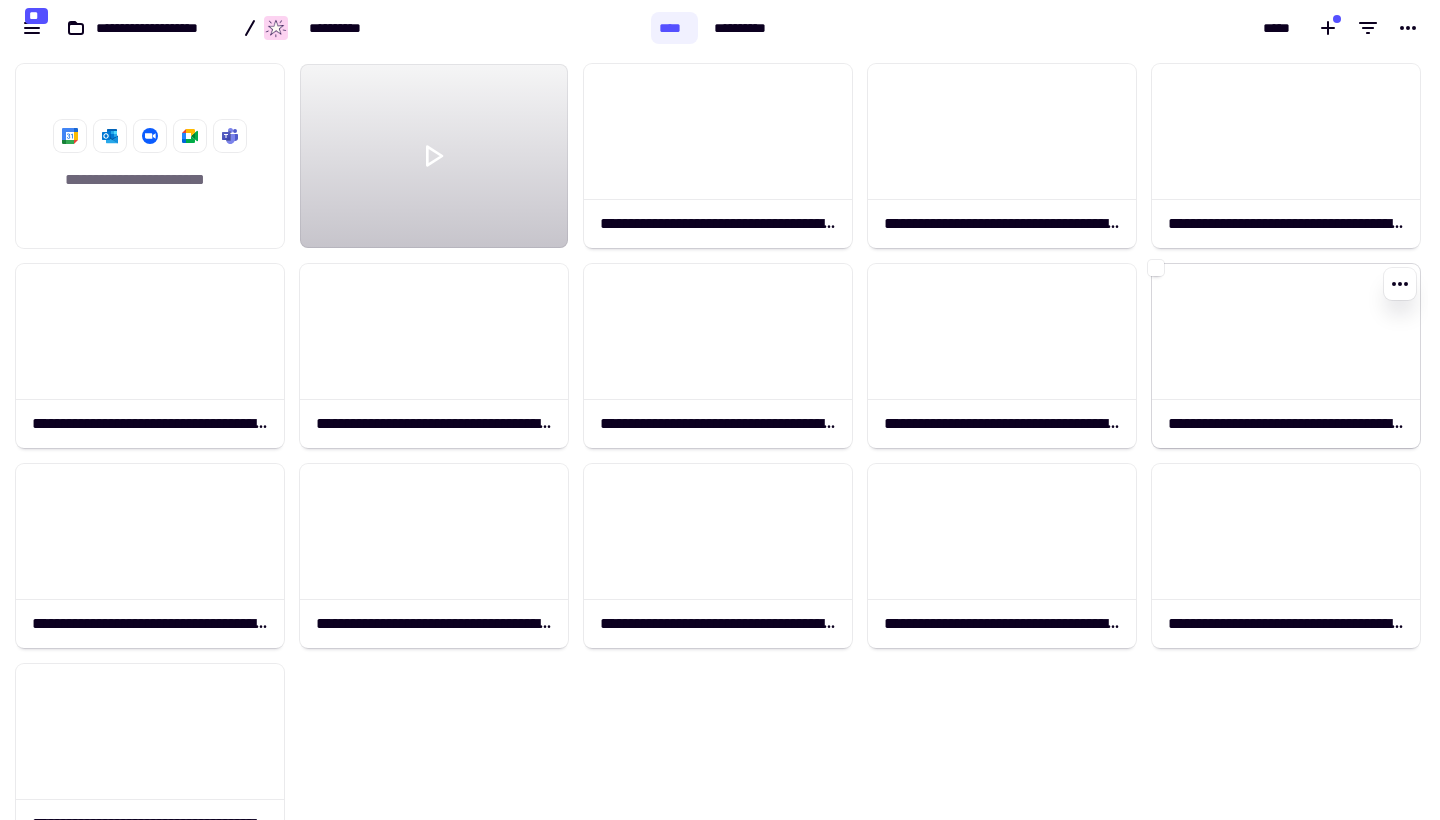 click 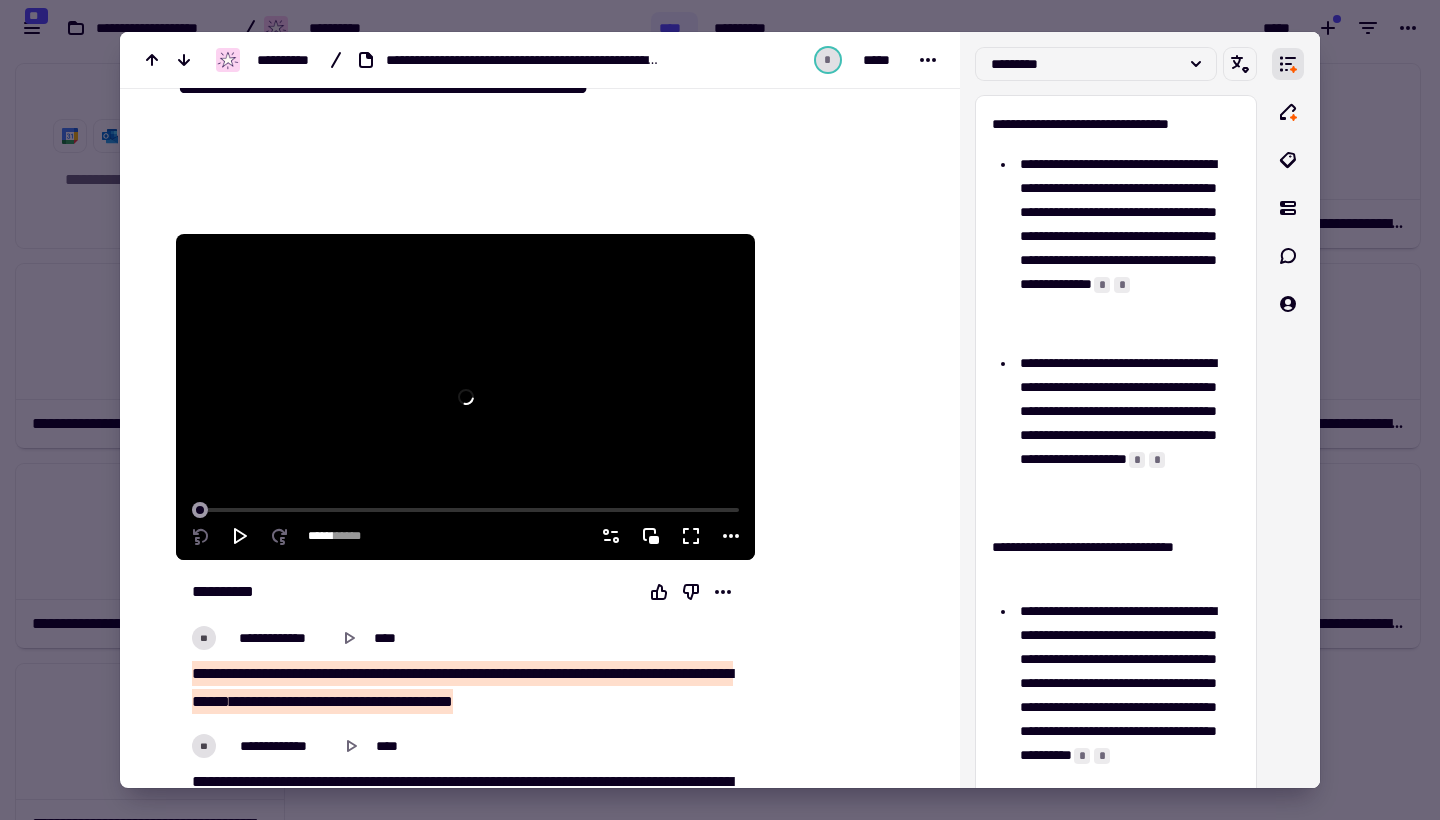 scroll, scrollTop: 171, scrollLeft: 0, axis: vertical 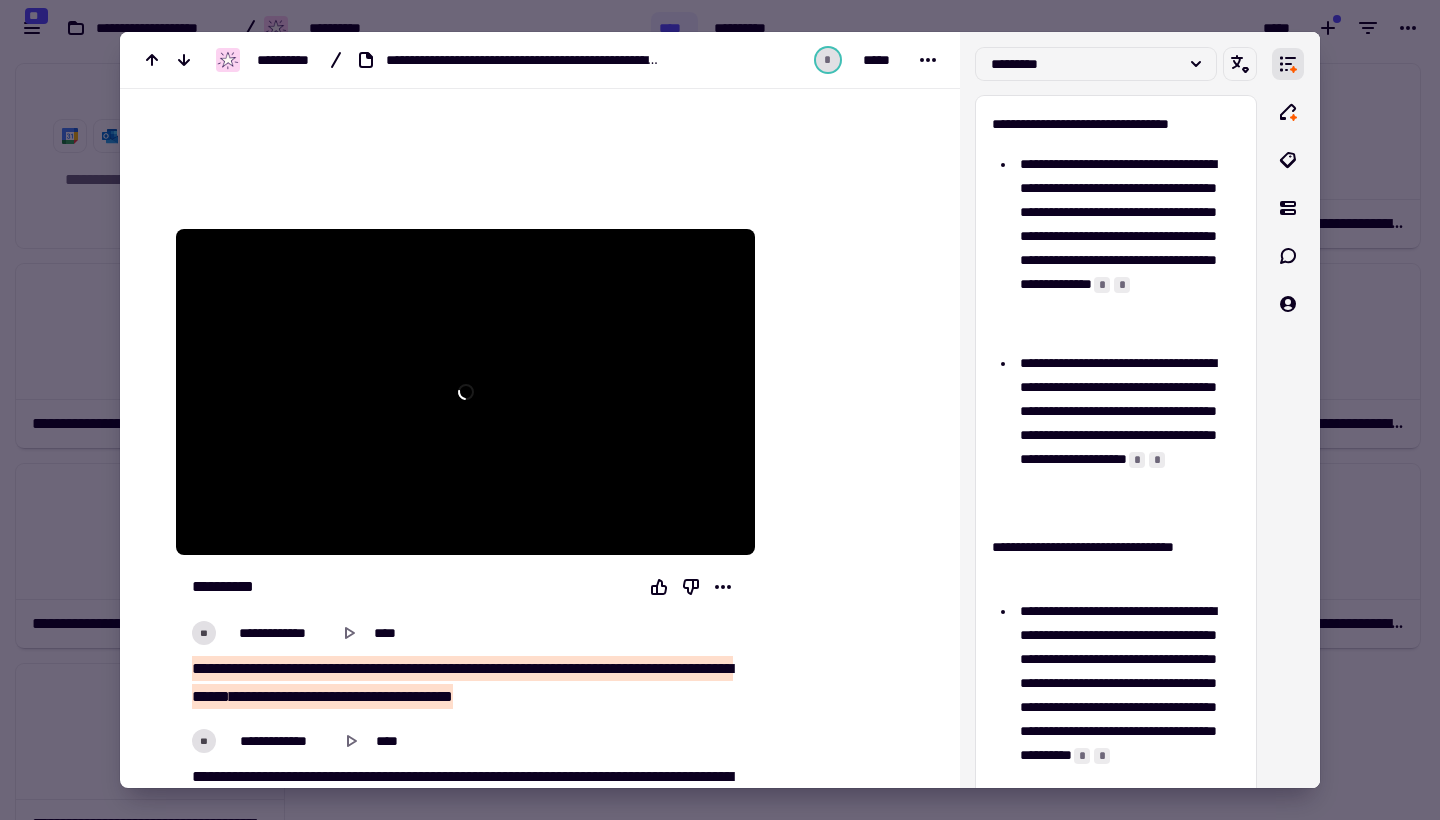 click at bounding box center [720, 410] 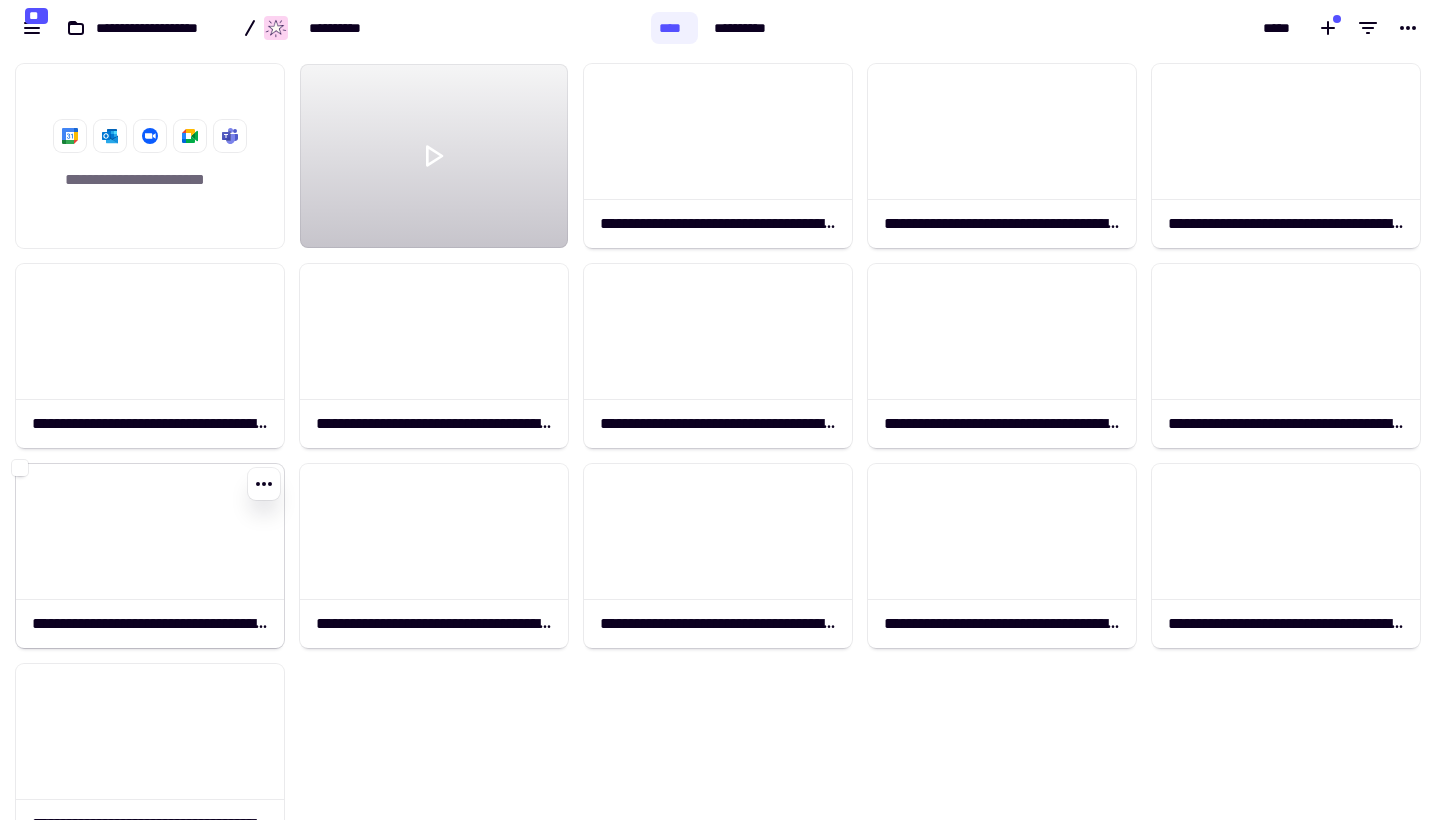 scroll, scrollTop: 98, scrollLeft: 0, axis: vertical 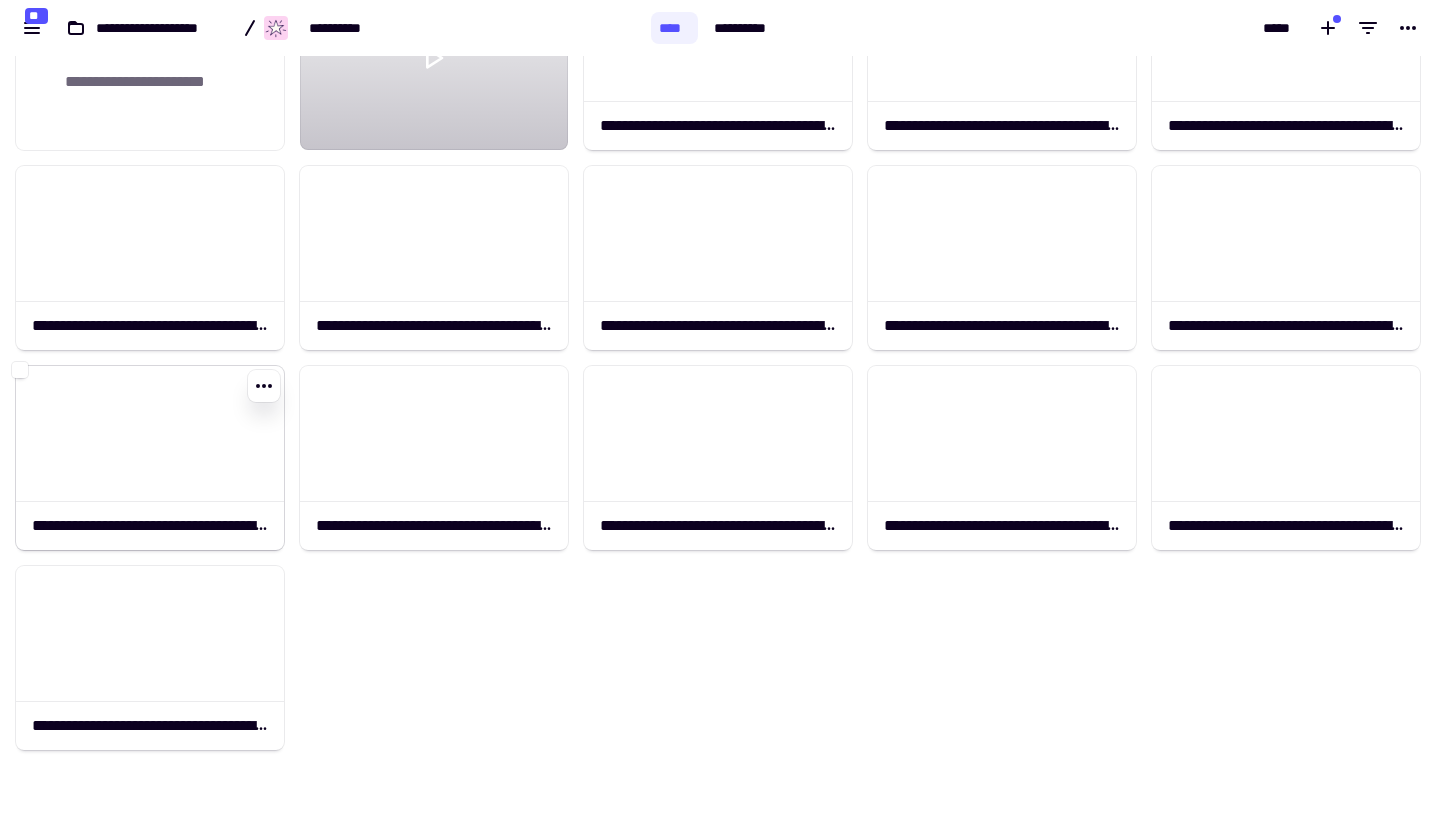 click 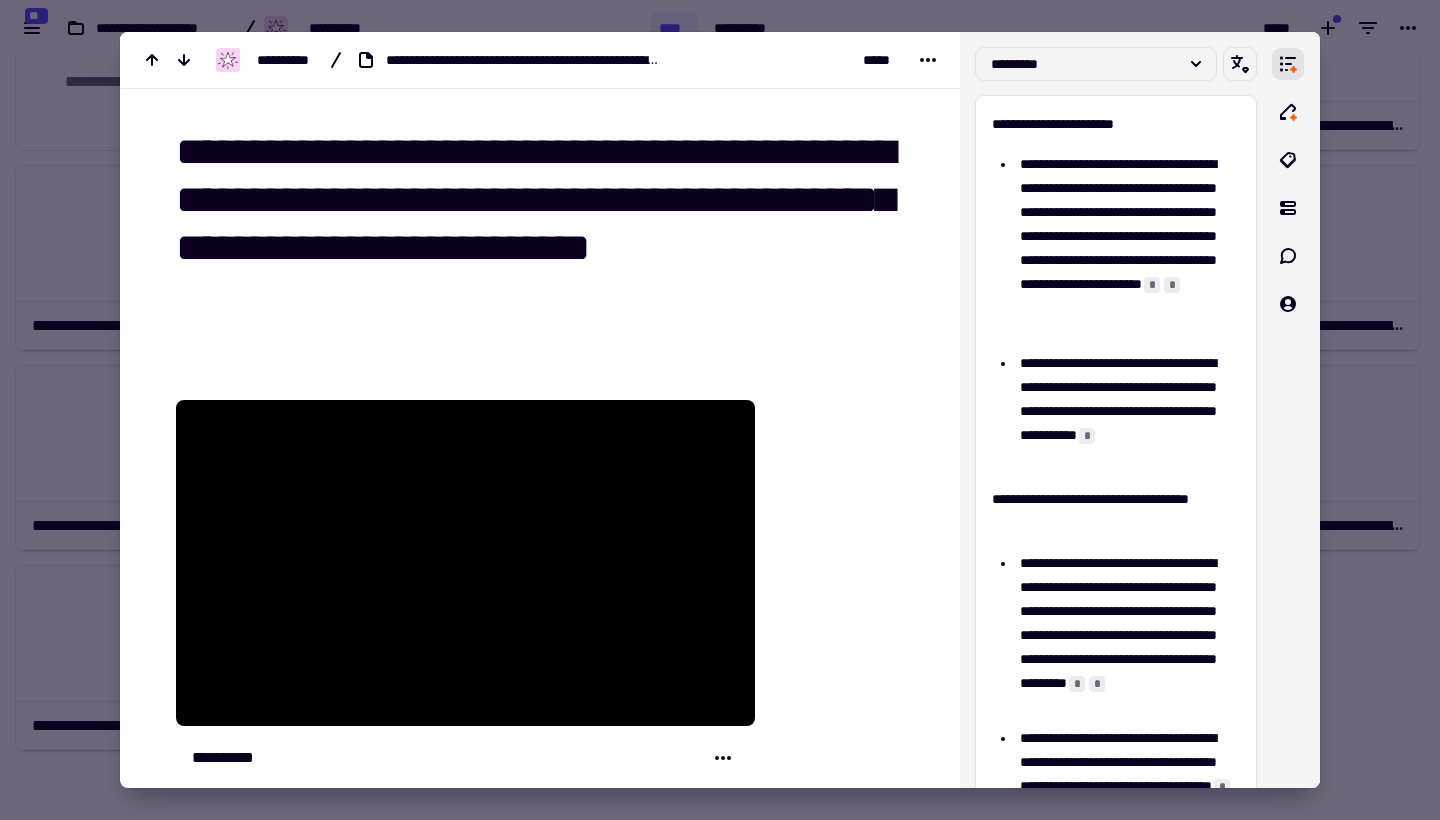 scroll, scrollTop: 564, scrollLeft: 0, axis: vertical 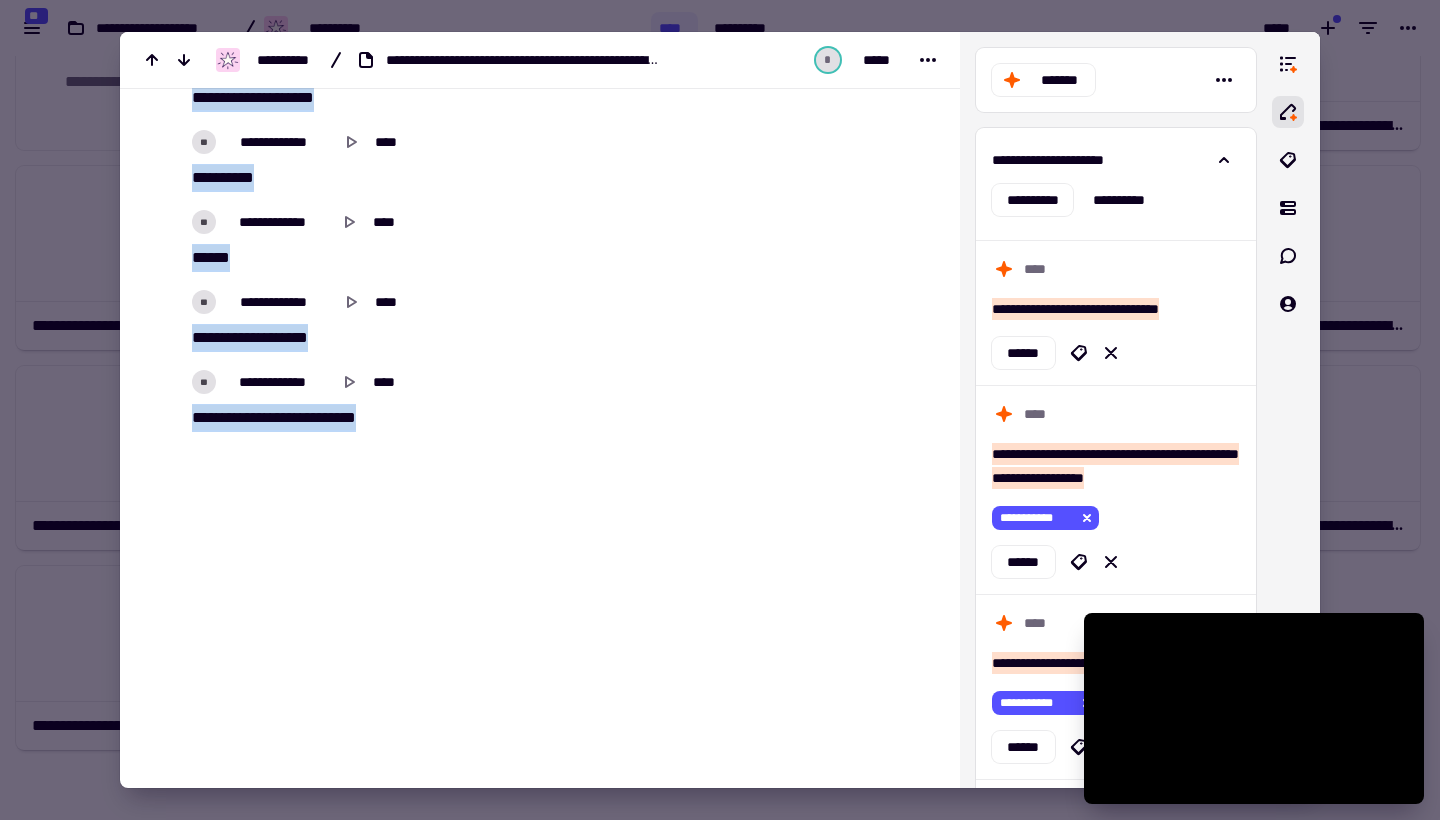 drag, startPoint x: 194, startPoint y: 276, endPoint x: 386, endPoint y: 419, distance: 239.40134 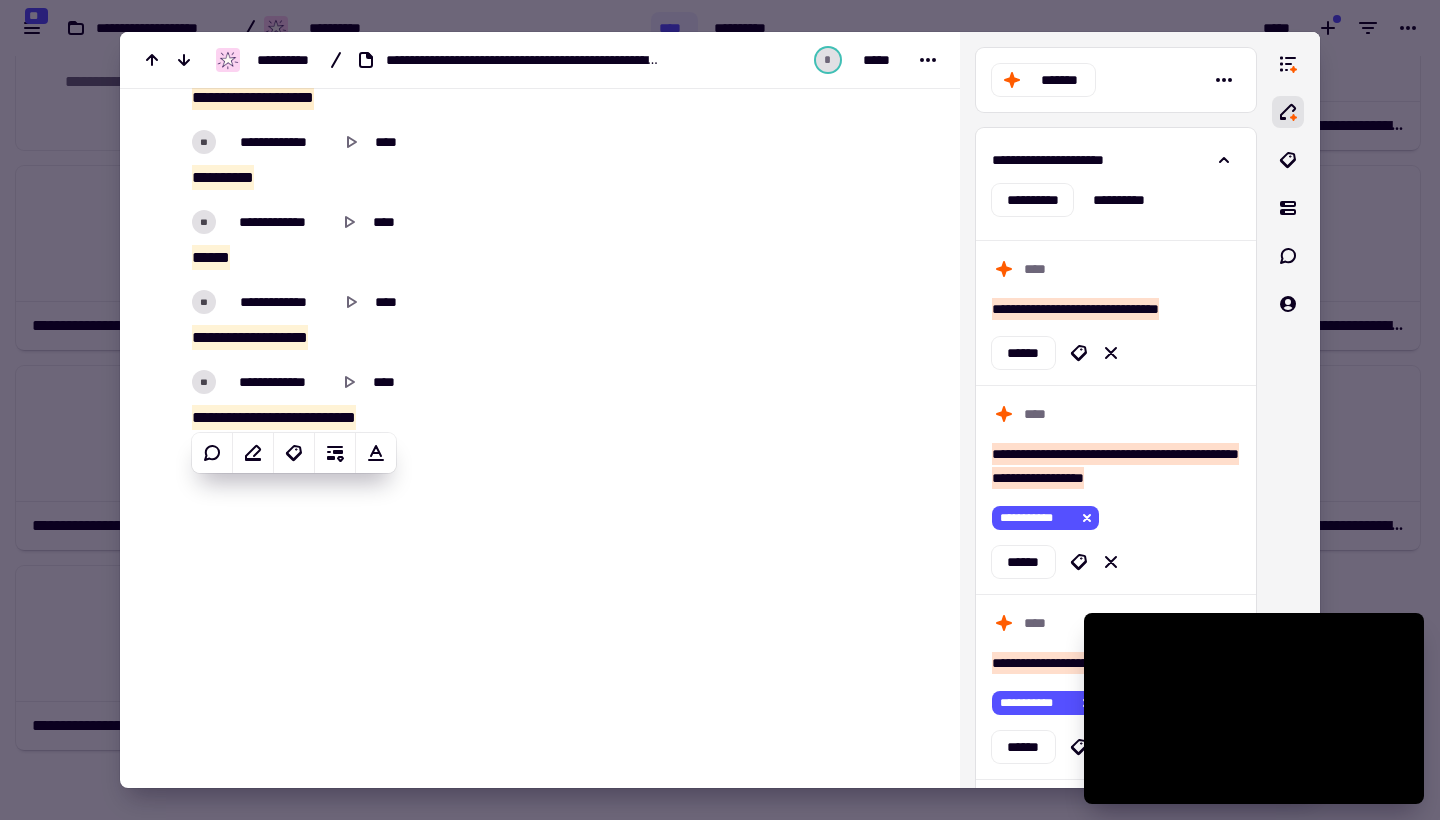 click at bounding box center [720, 410] 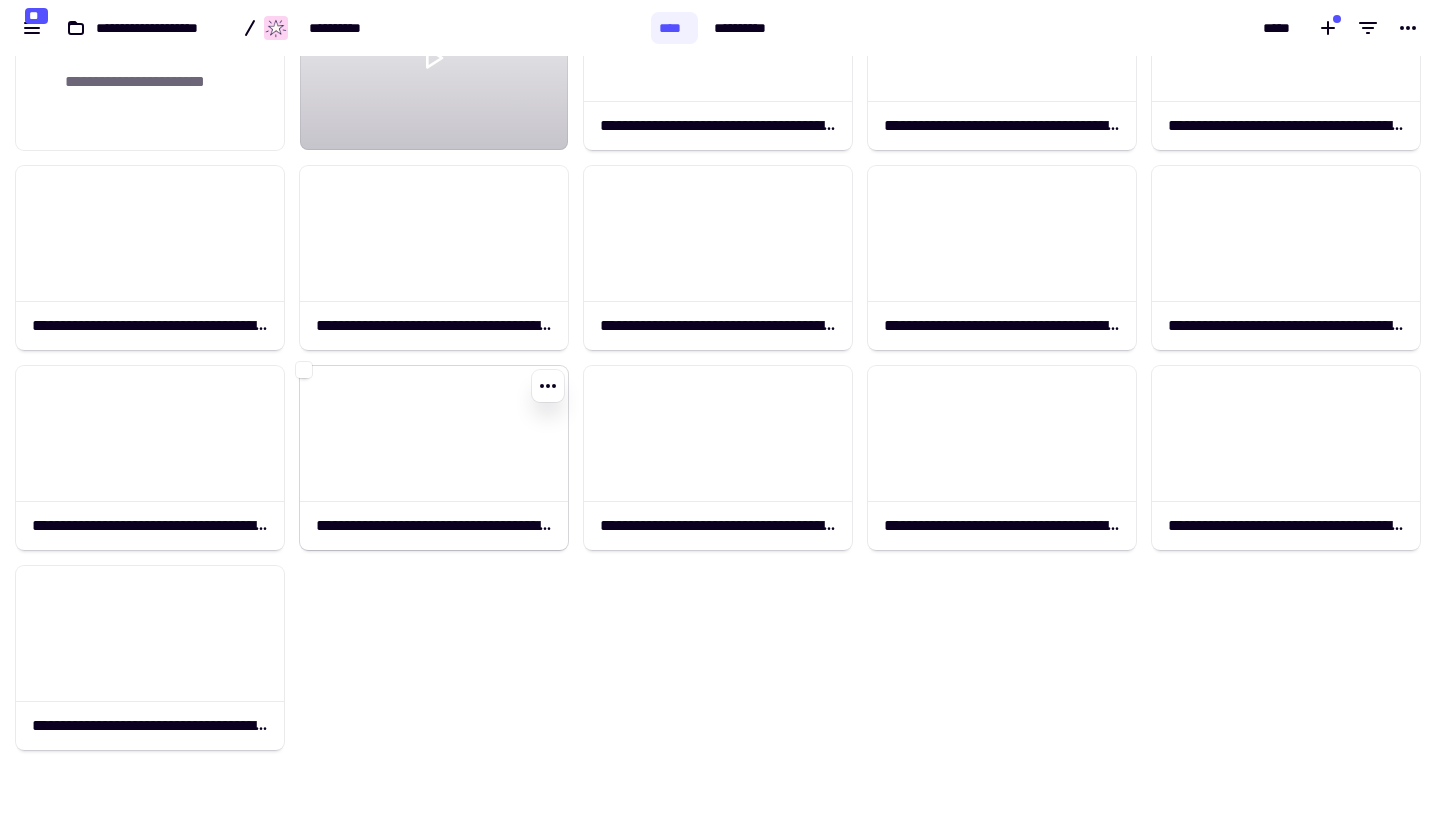 click 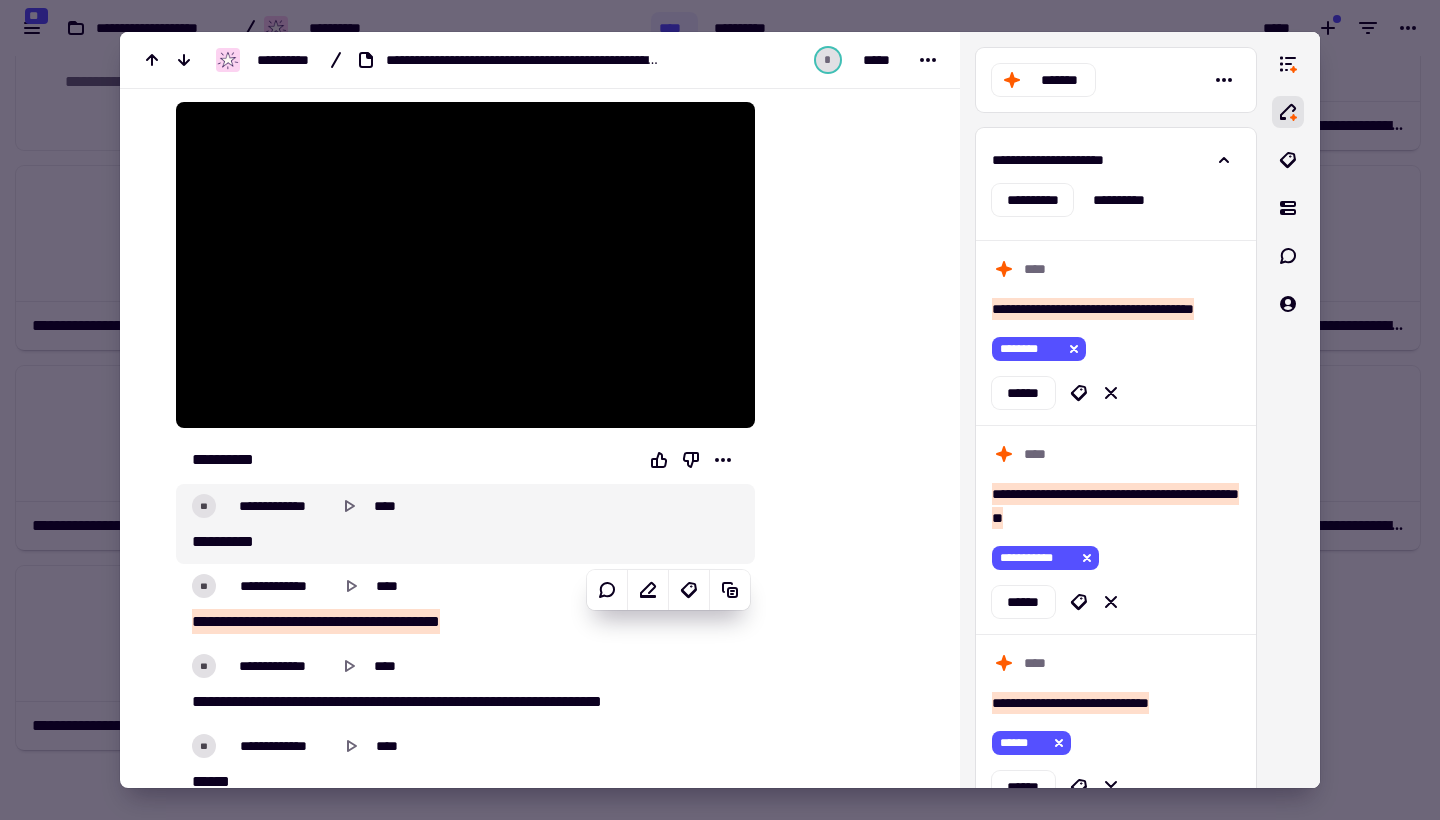scroll, scrollTop: 312, scrollLeft: 0, axis: vertical 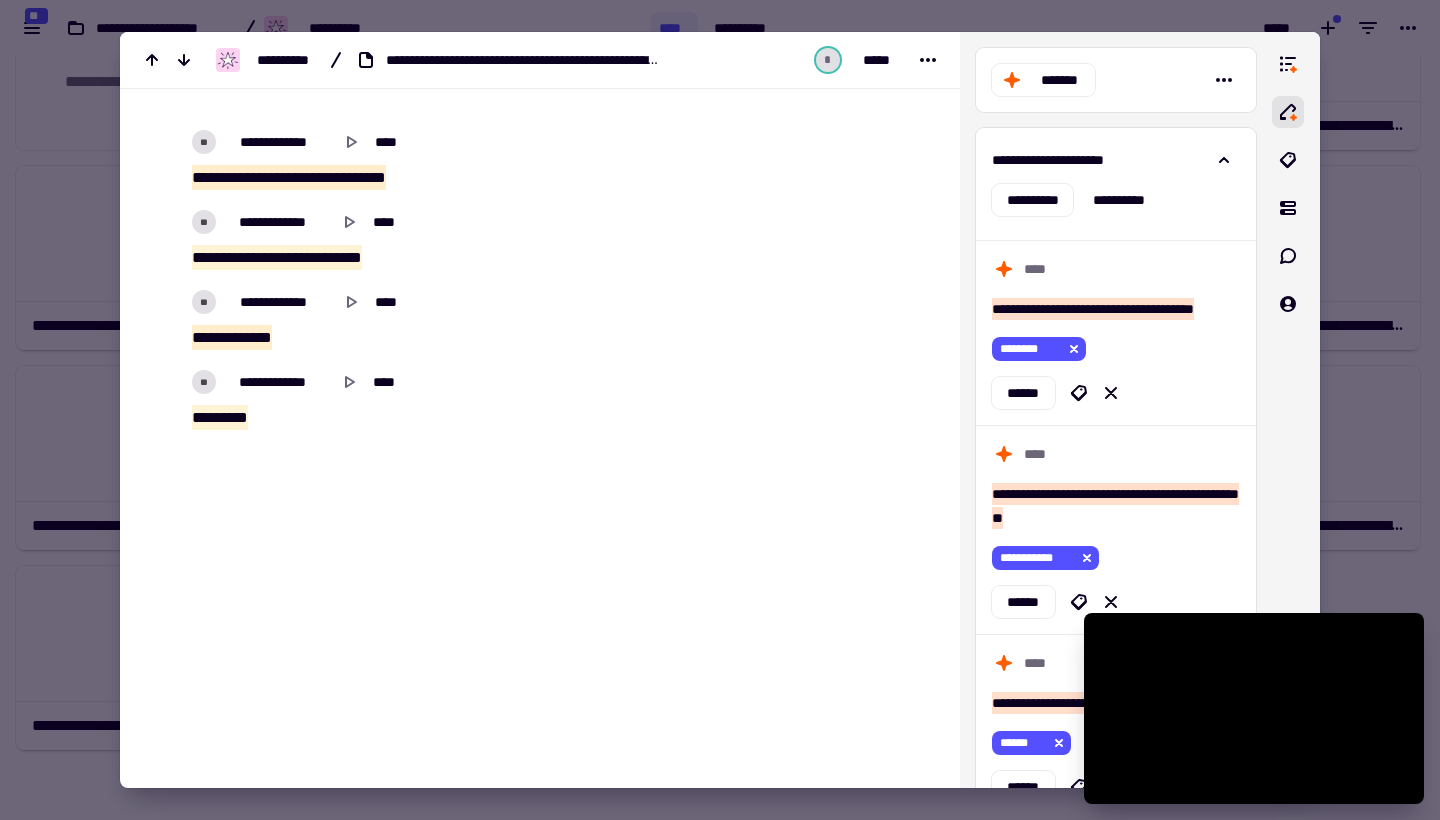drag, startPoint x: 195, startPoint y: 530, endPoint x: 433, endPoint y: 437, distance: 255.52495 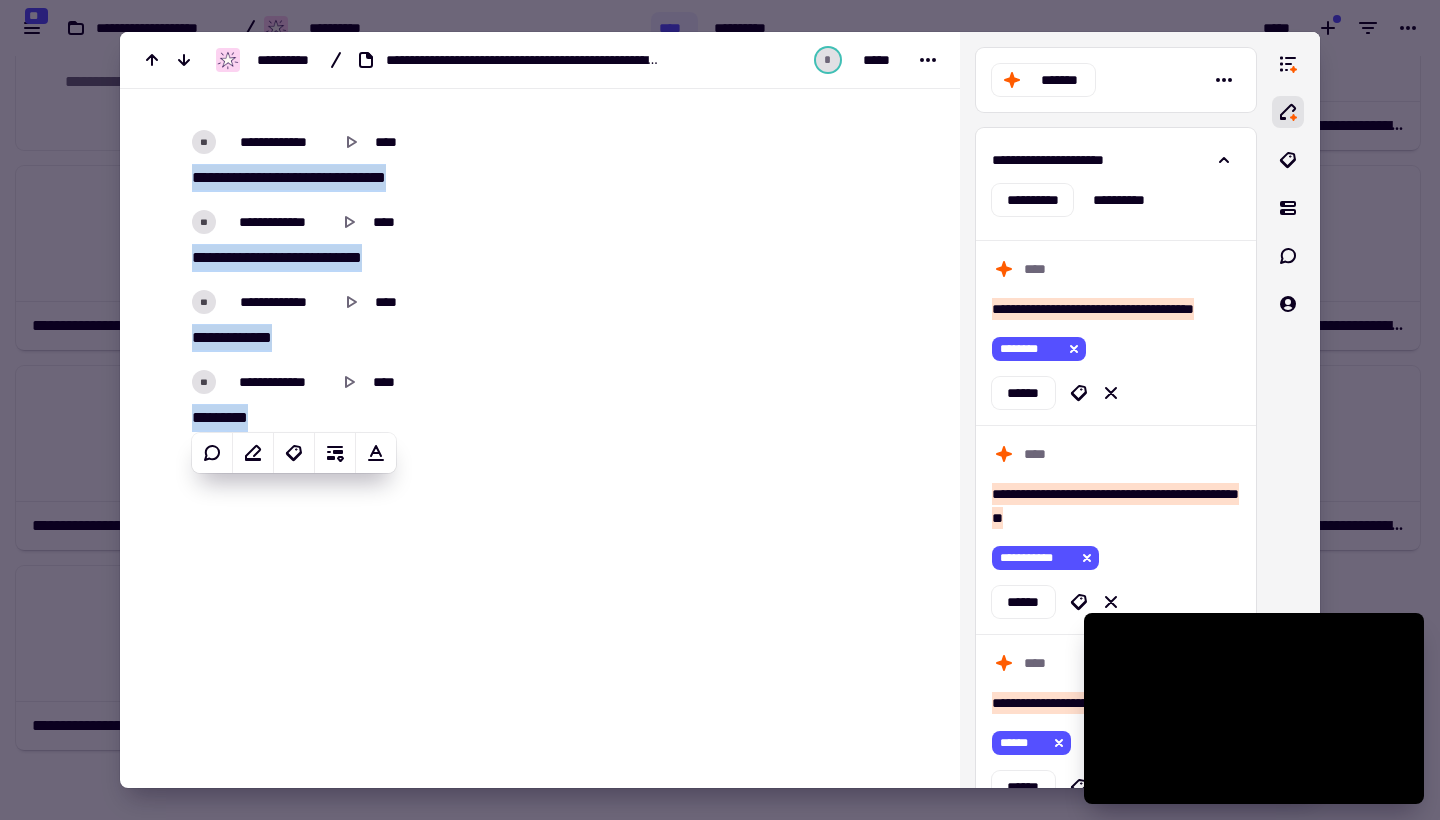 copy on "**********" 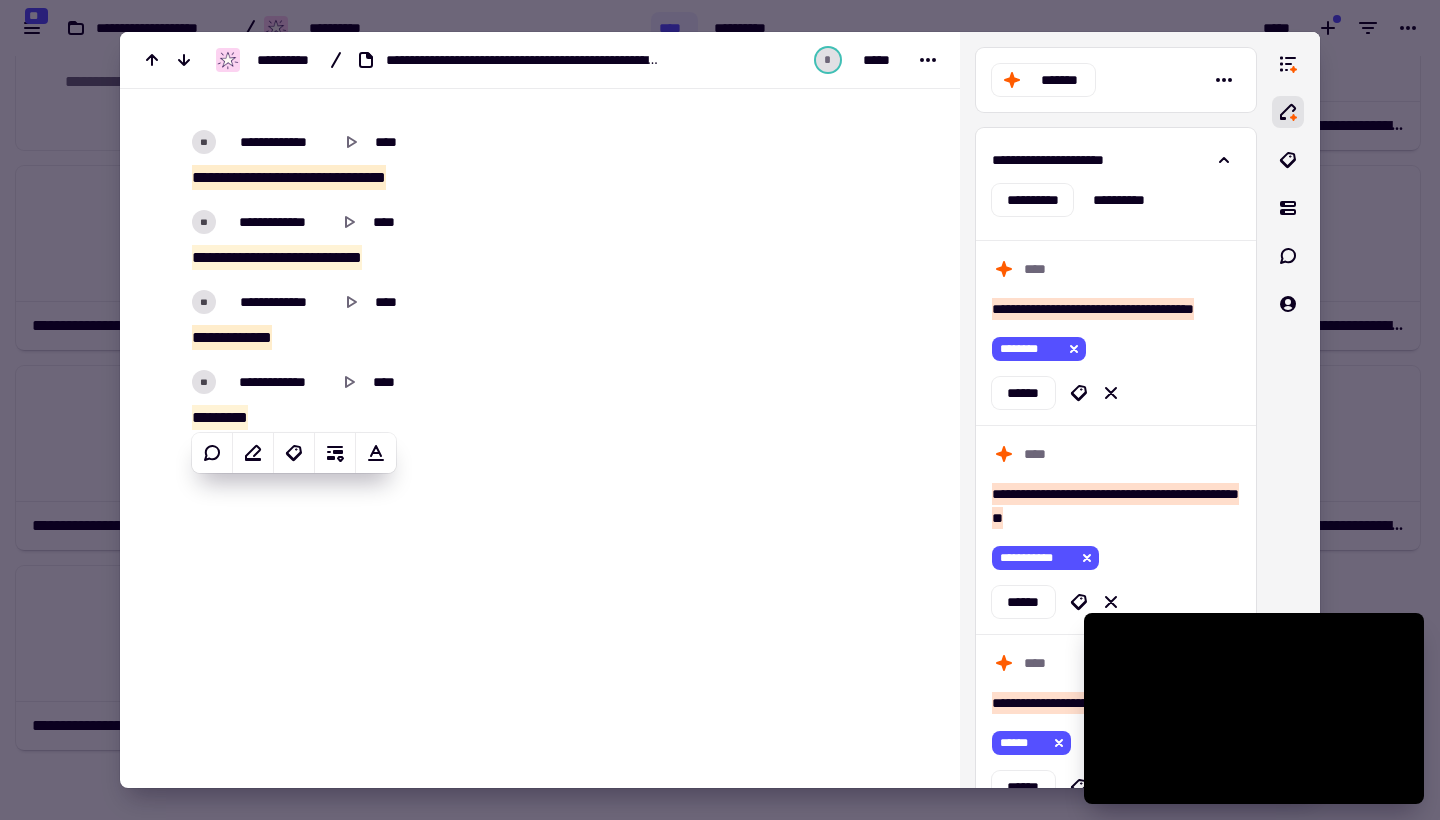 click at bounding box center [720, 410] 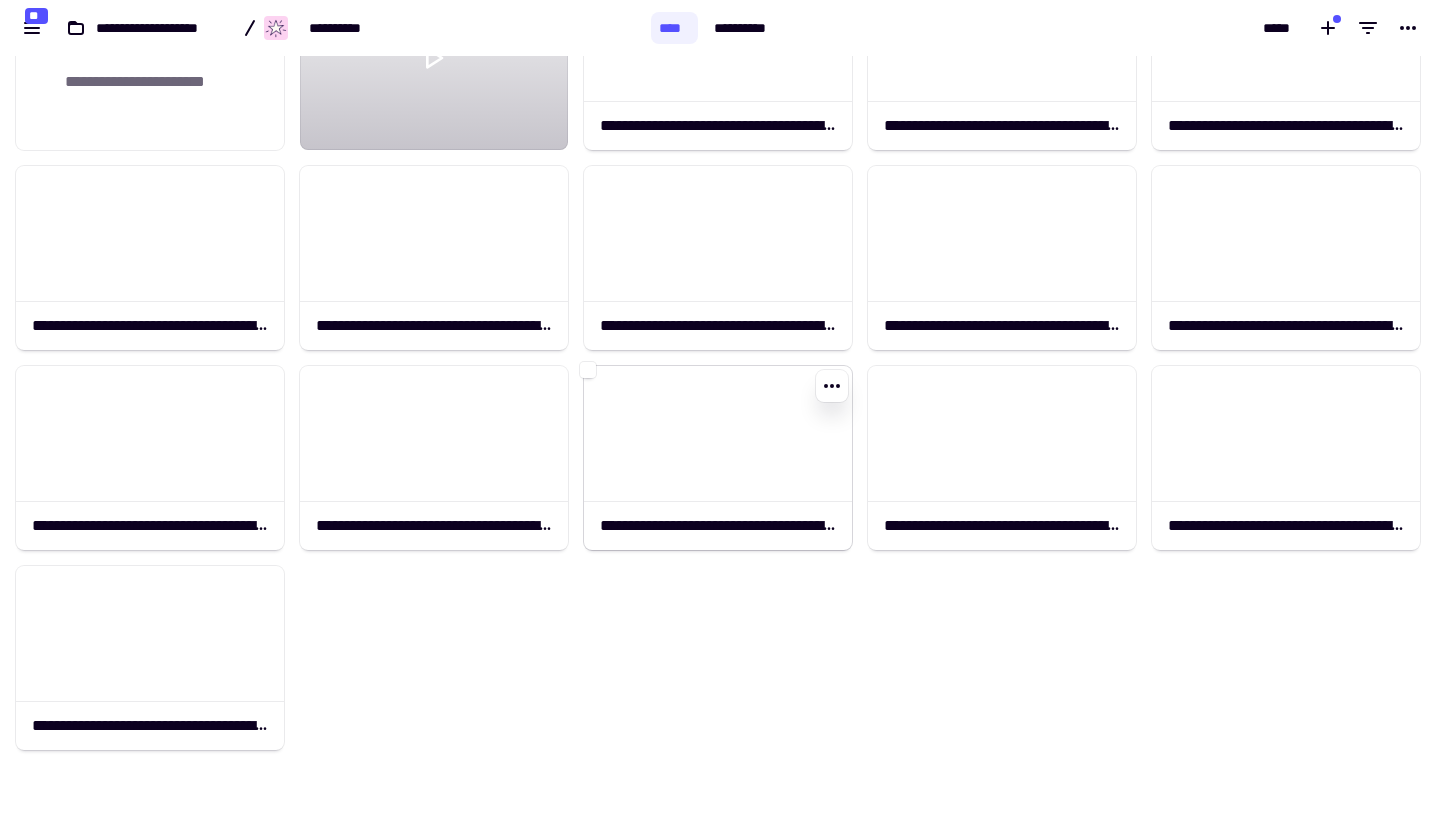 click 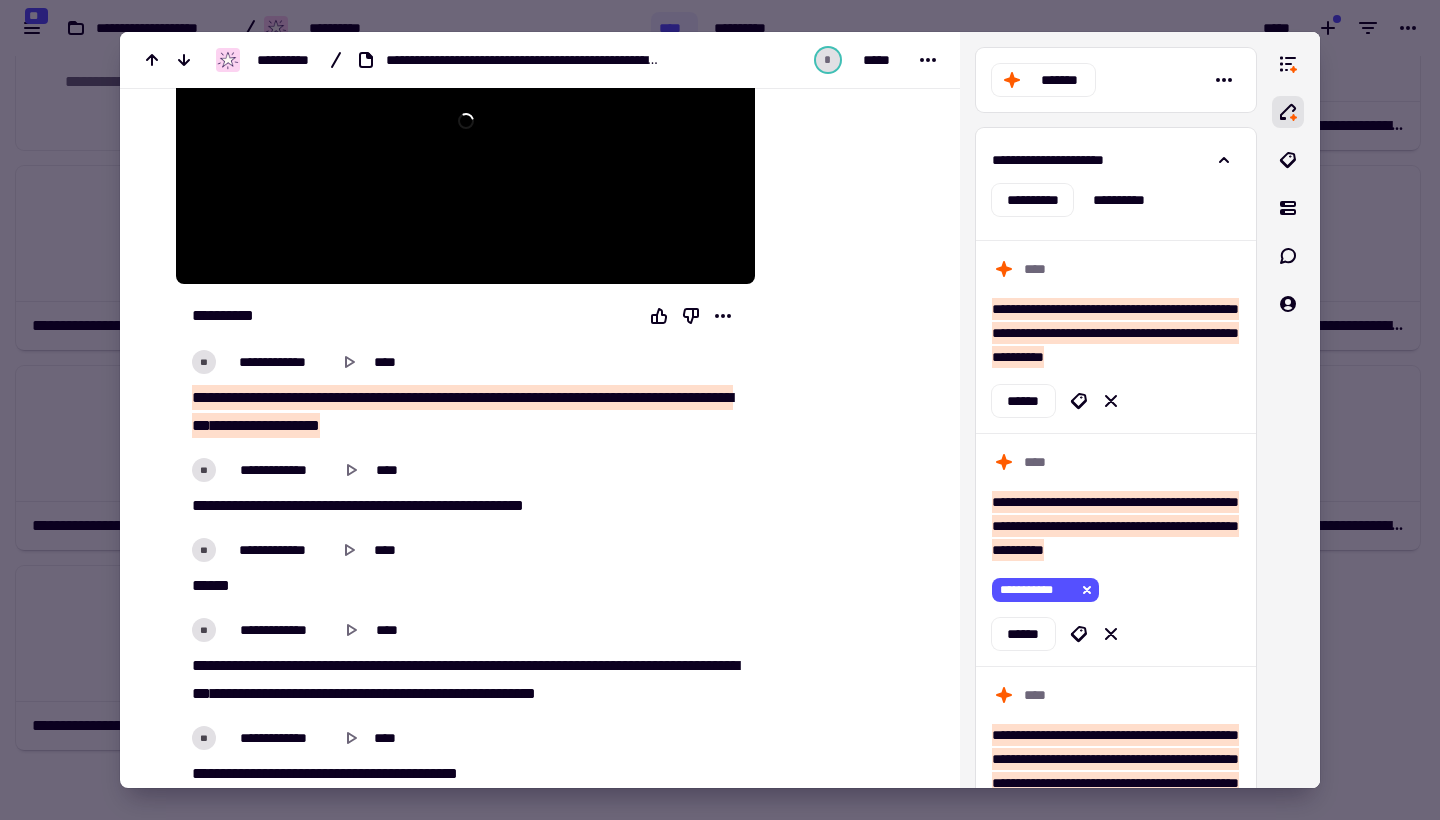 scroll, scrollTop: 443, scrollLeft: 0, axis: vertical 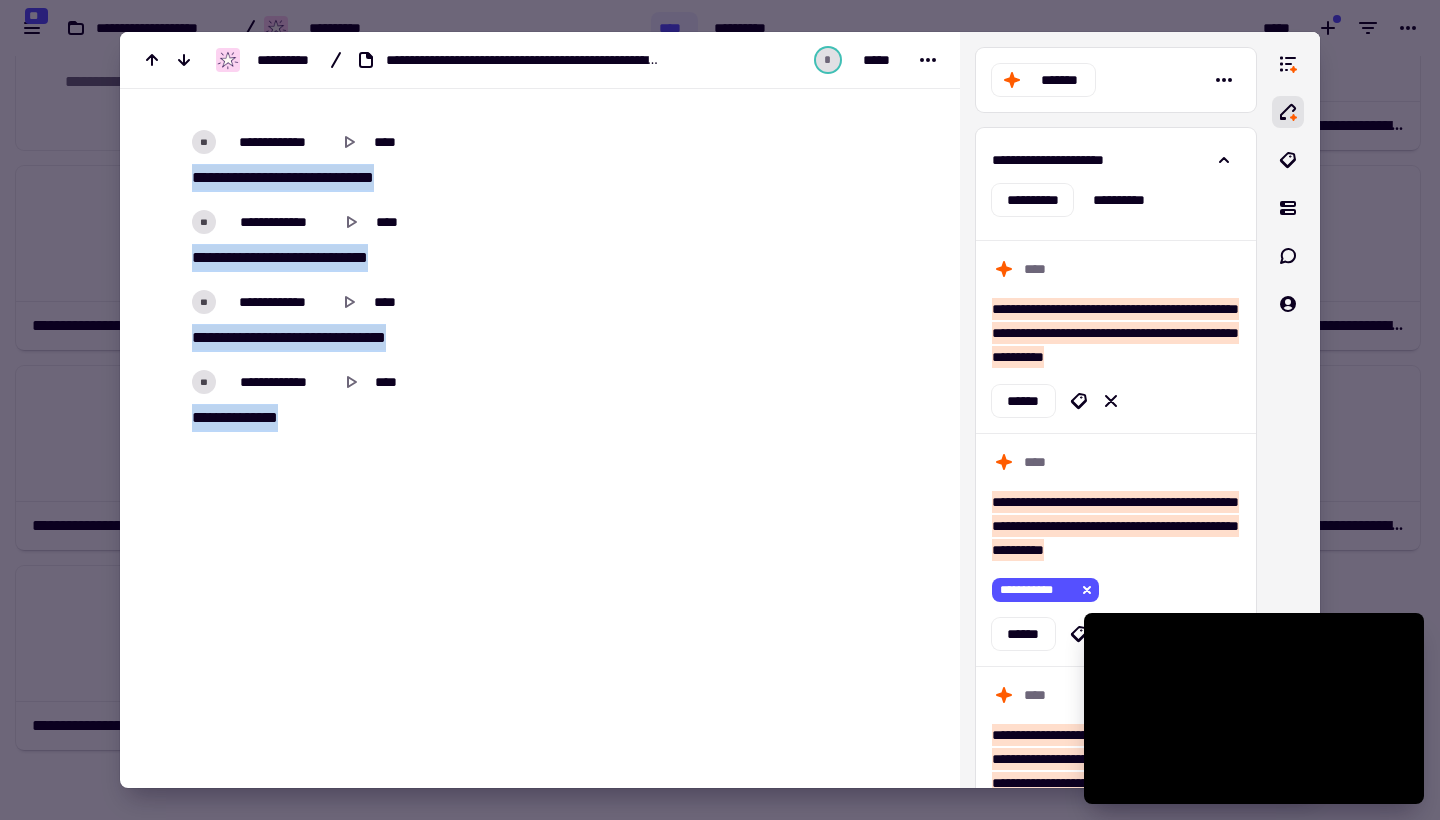 drag, startPoint x: 191, startPoint y: 397, endPoint x: 331, endPoint y: 440, distance: 146.45477 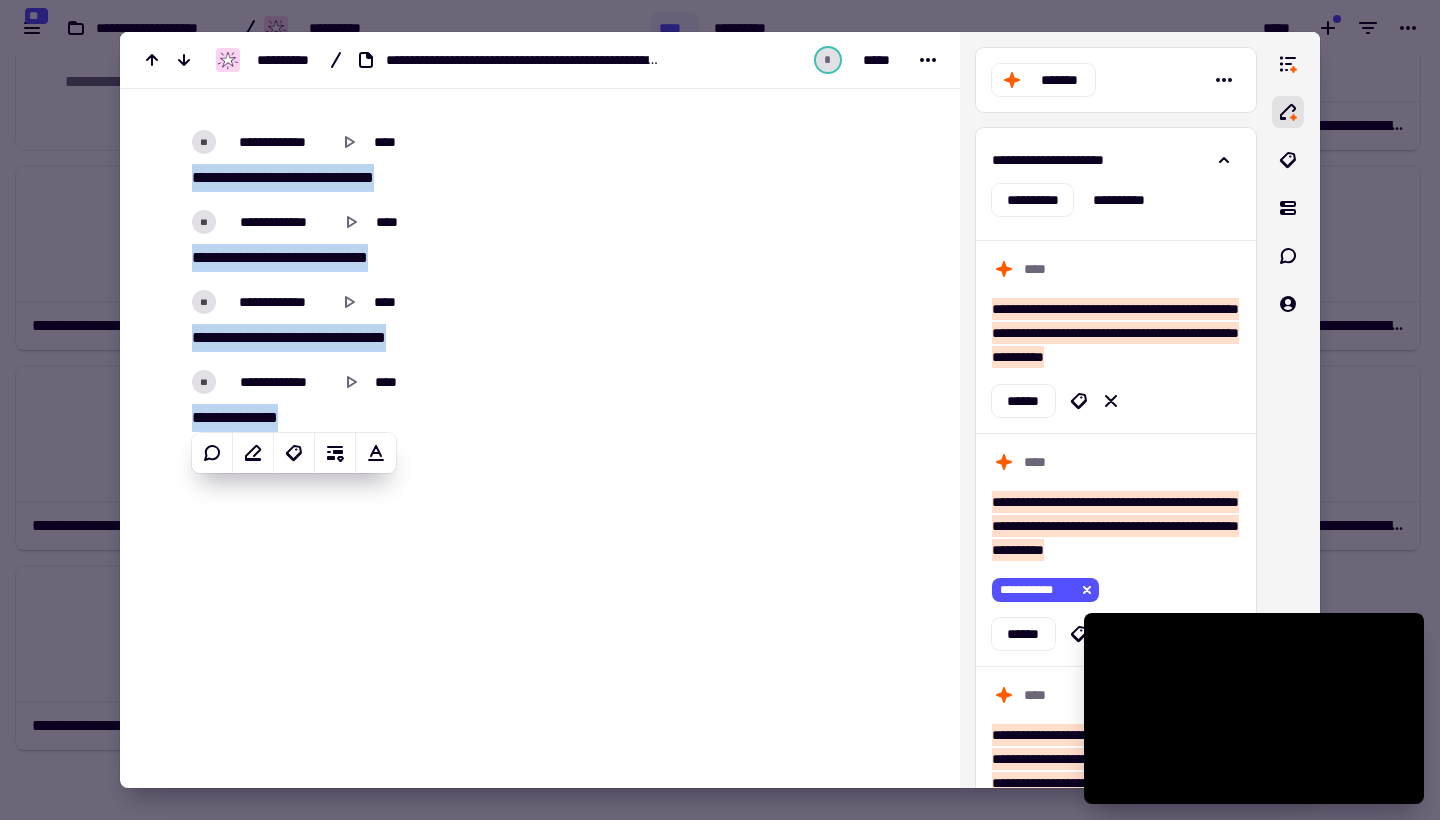 copy on "**********" 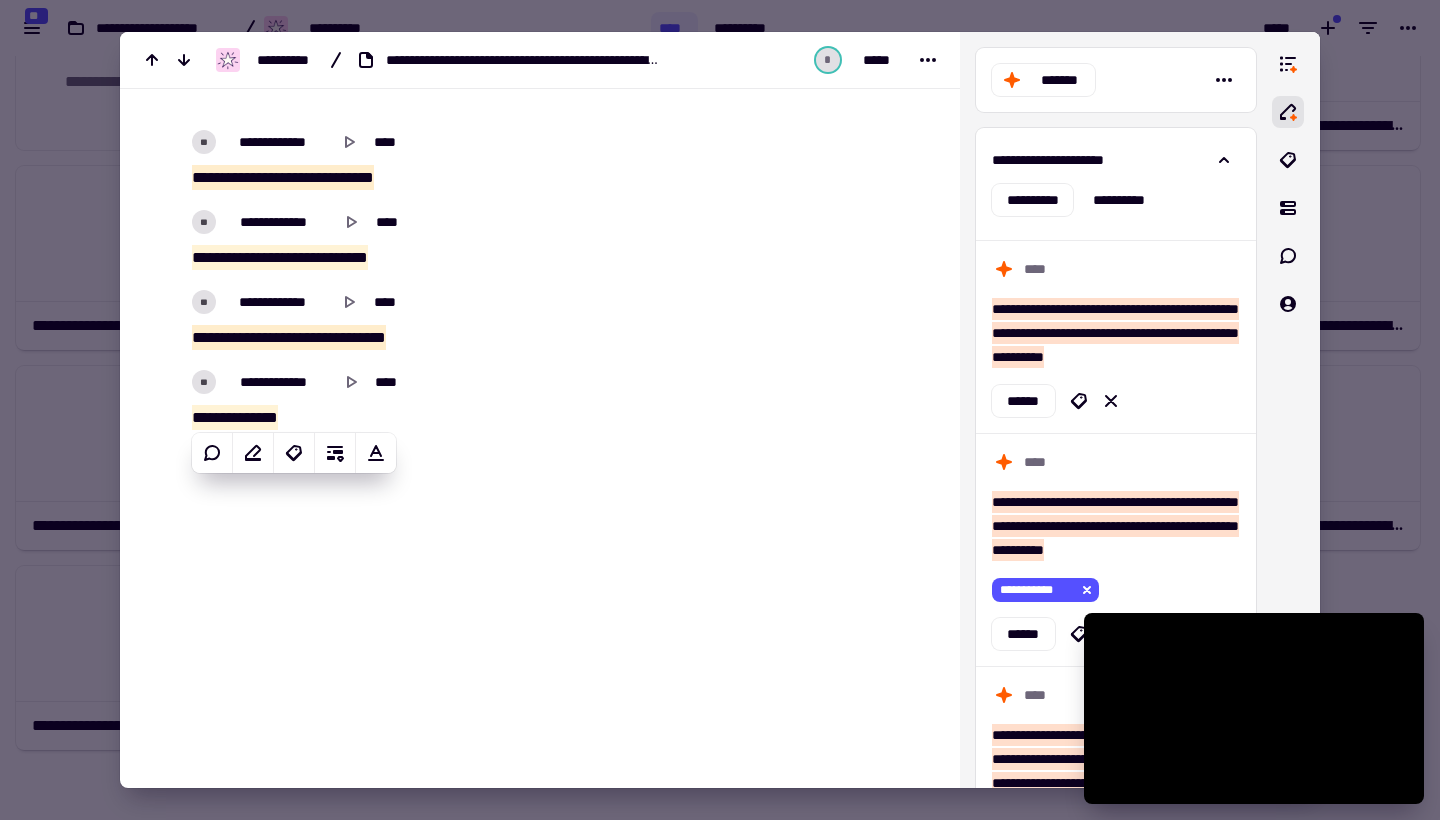 click at bounding box center (720, 410) 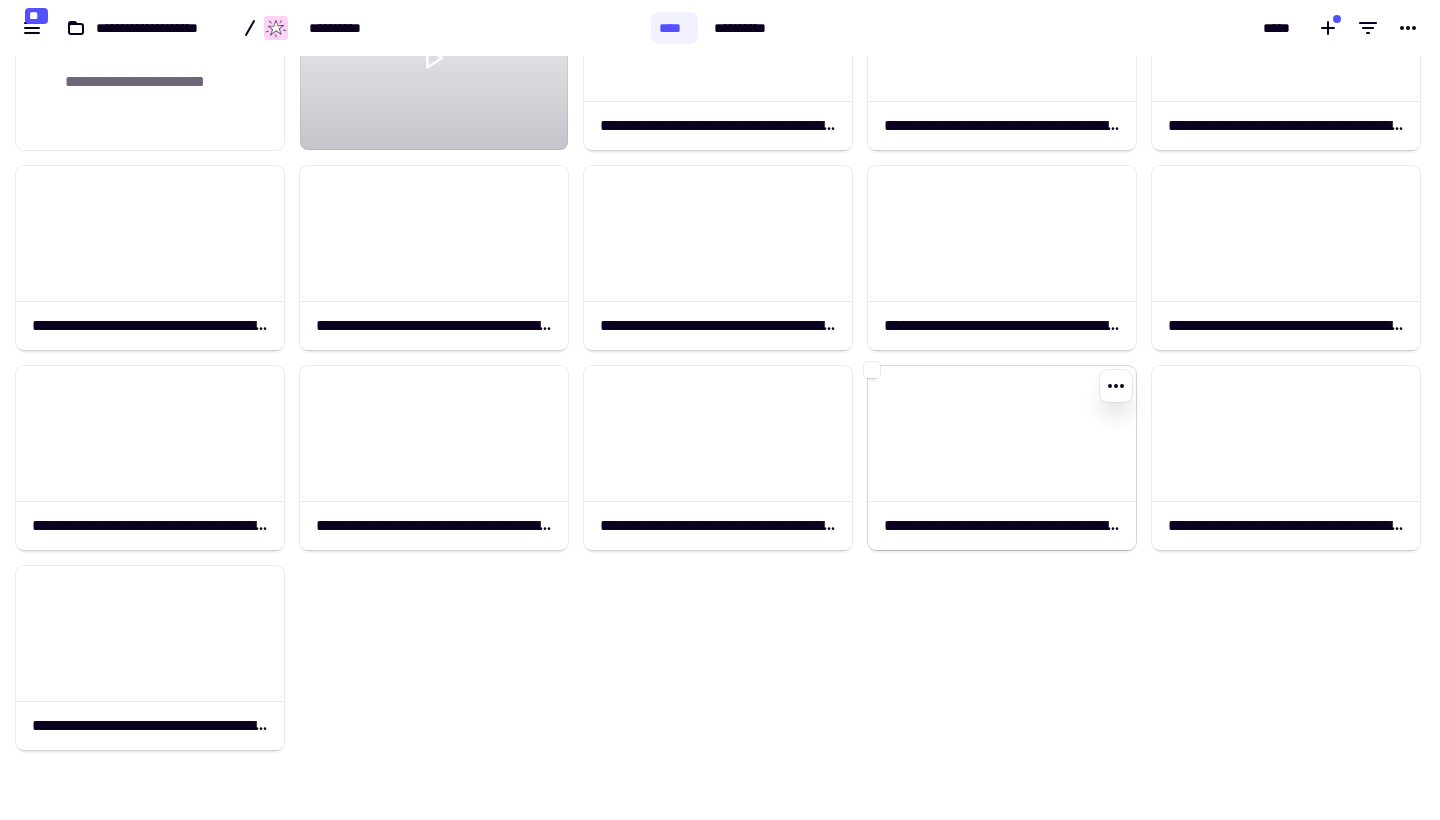 click 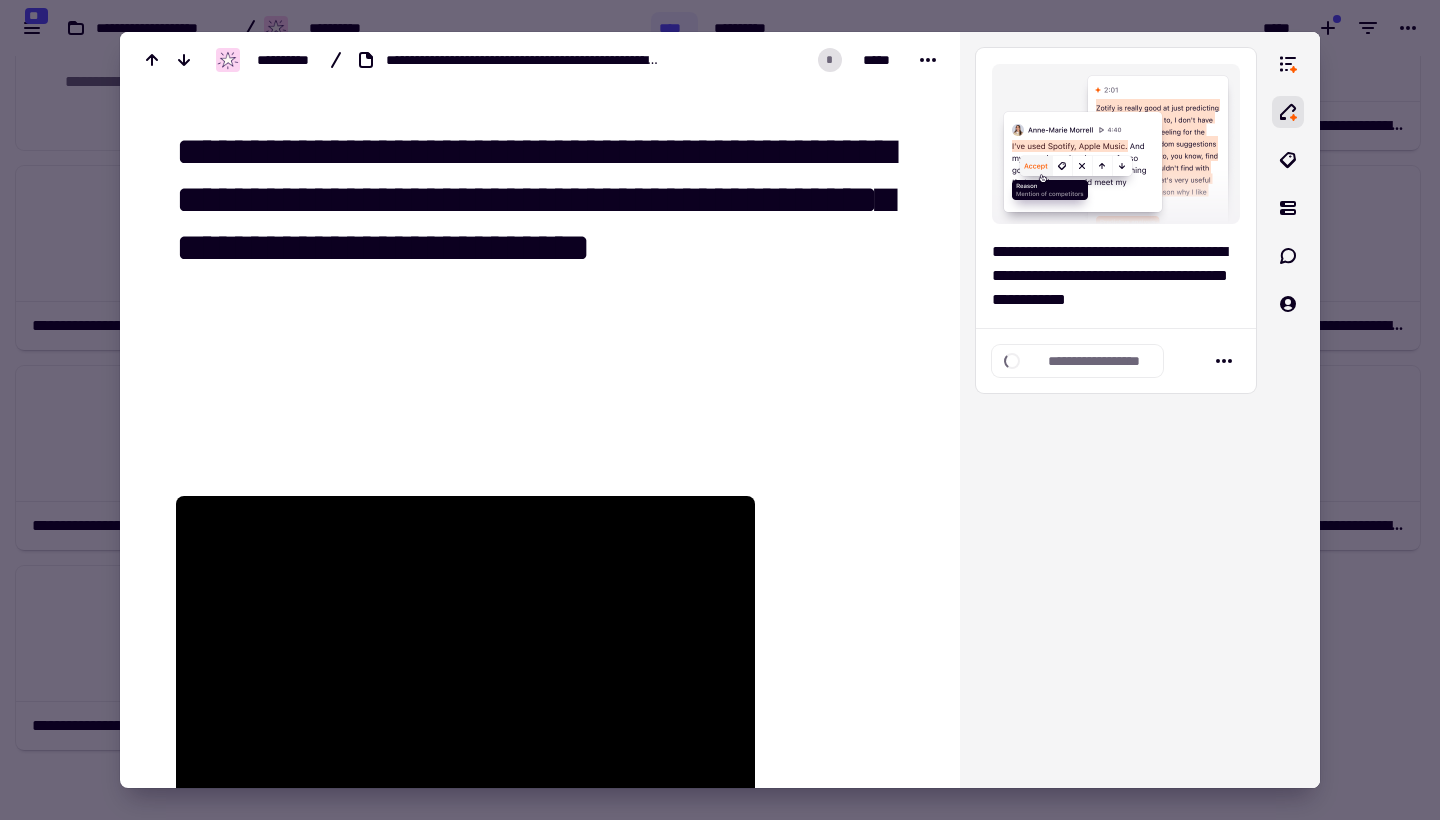 scroll, scrollTop: 595, scrollLeft: 0, axis: vertical 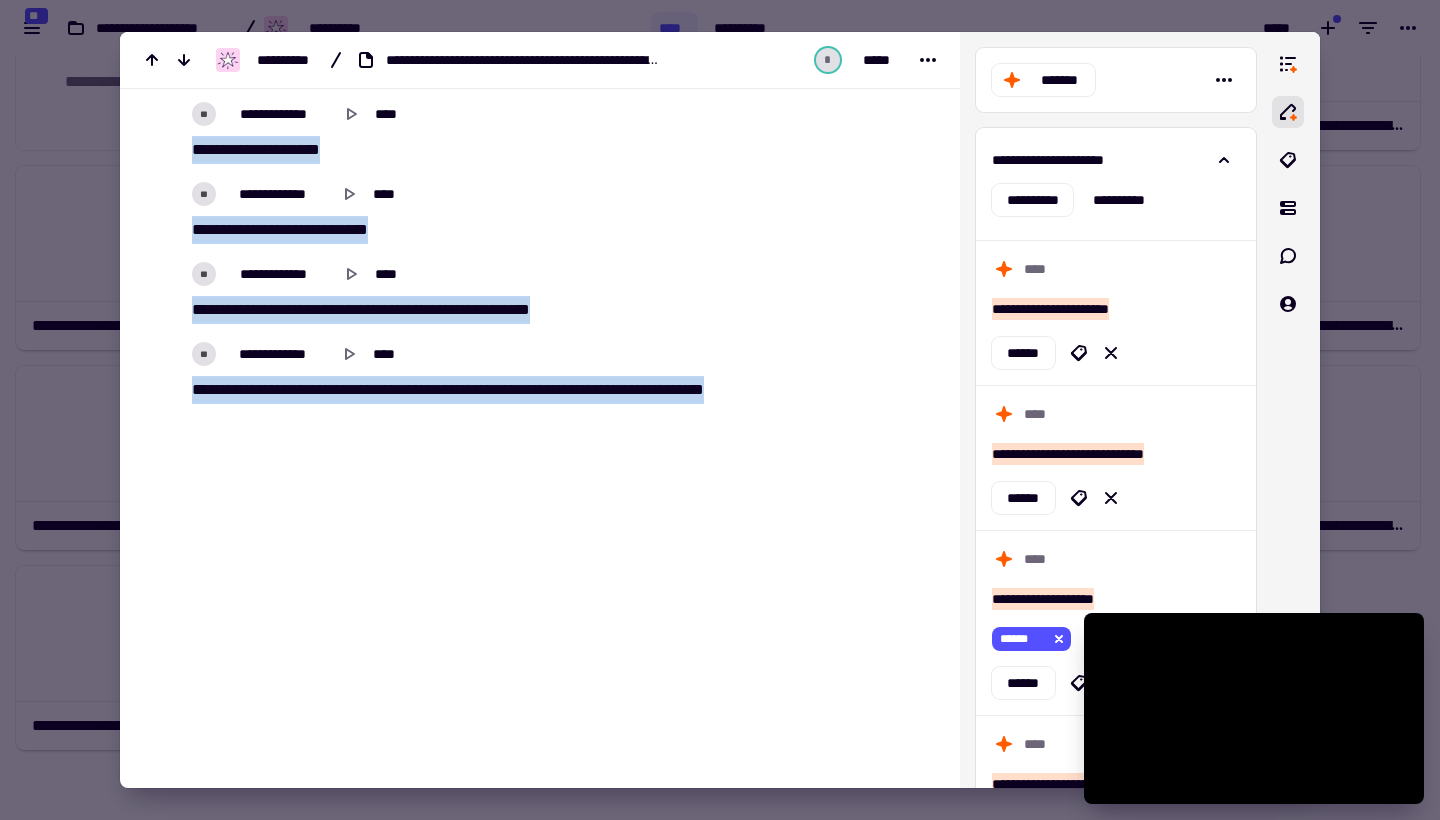 drag, startPoint x: 190, startPoint y: 340, endPoint x: 548, endPoint y: 819, distance: 598.00085 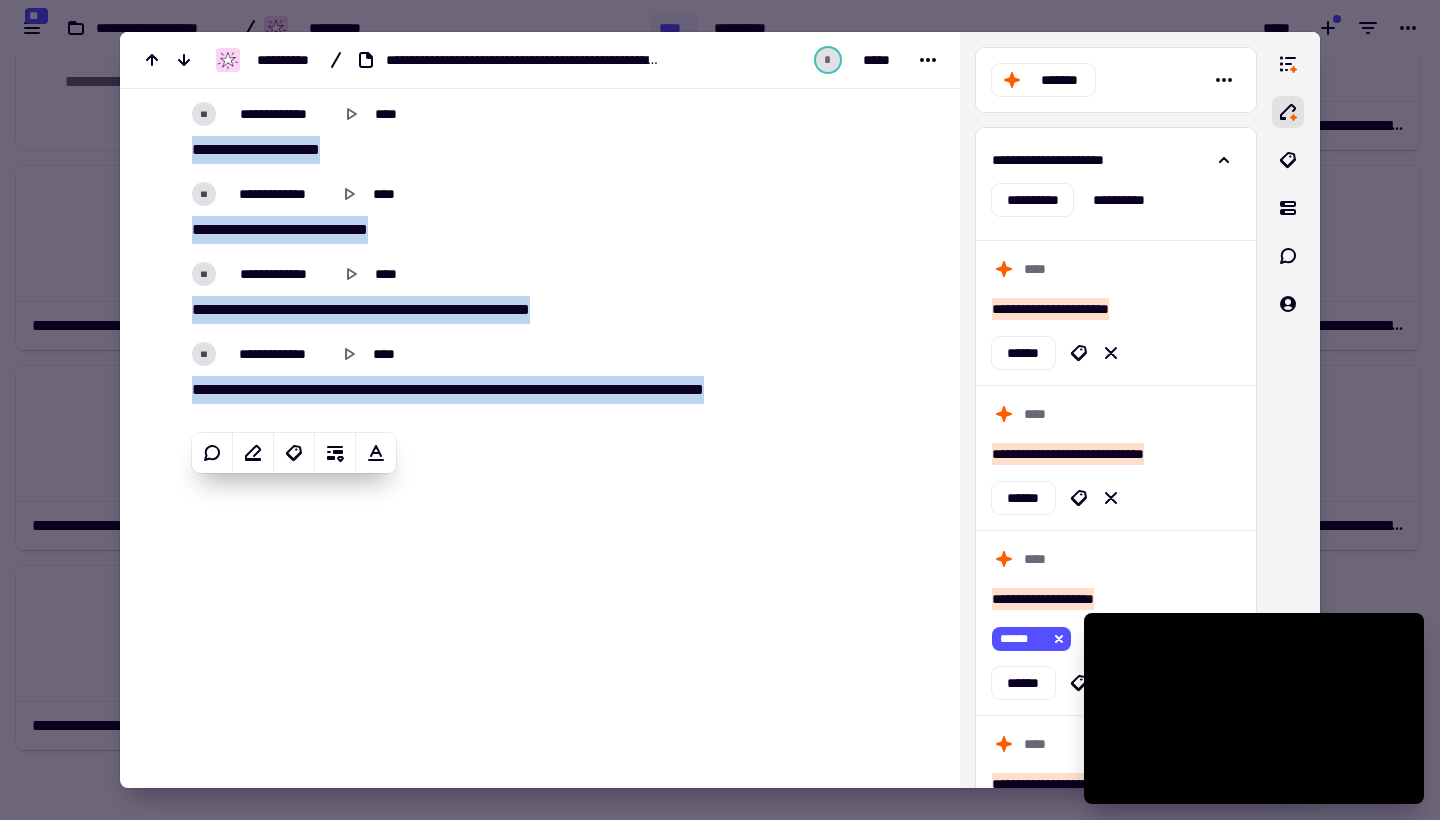 copy on "**********" 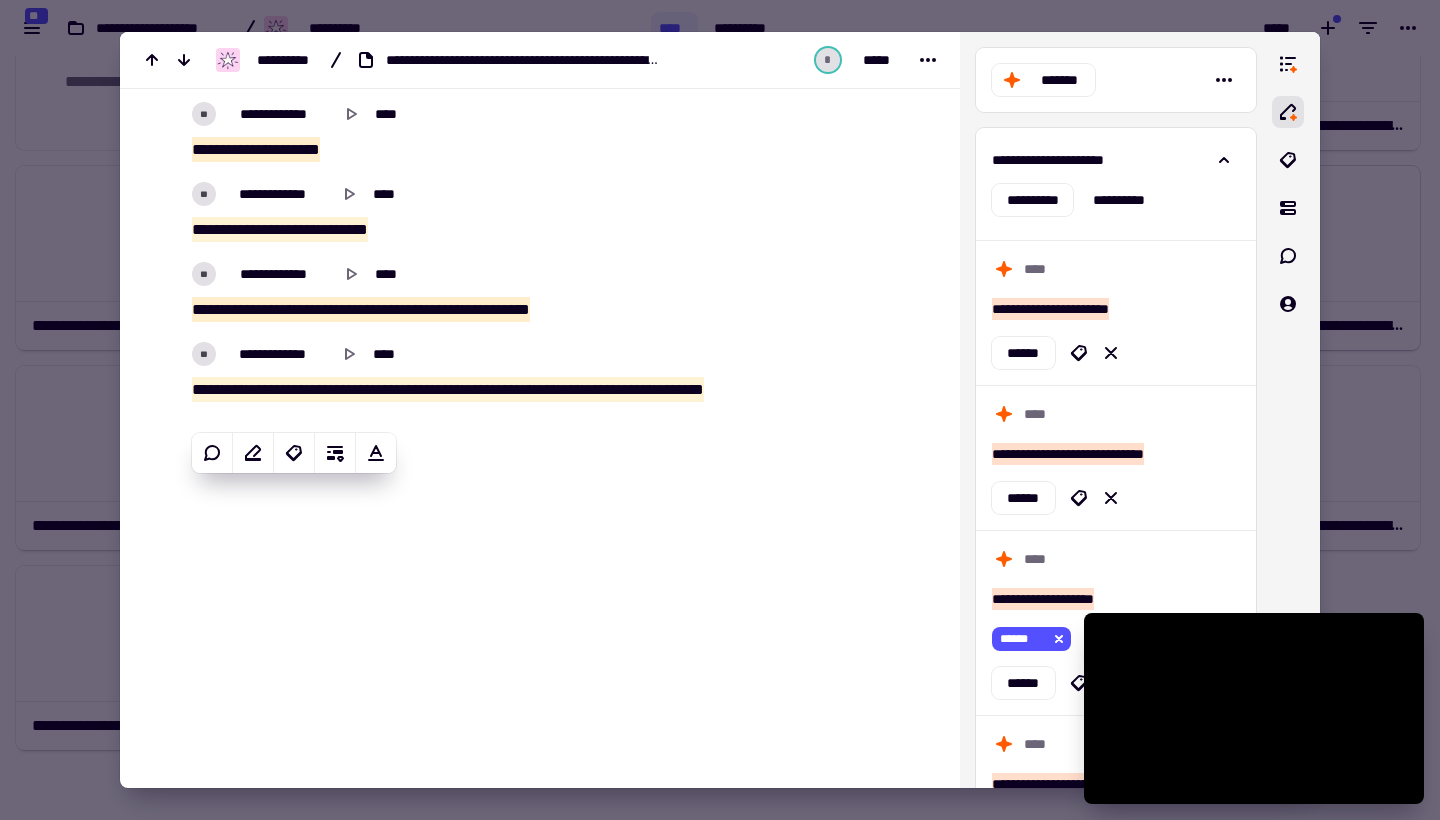 click at bounding box center (720, 410) 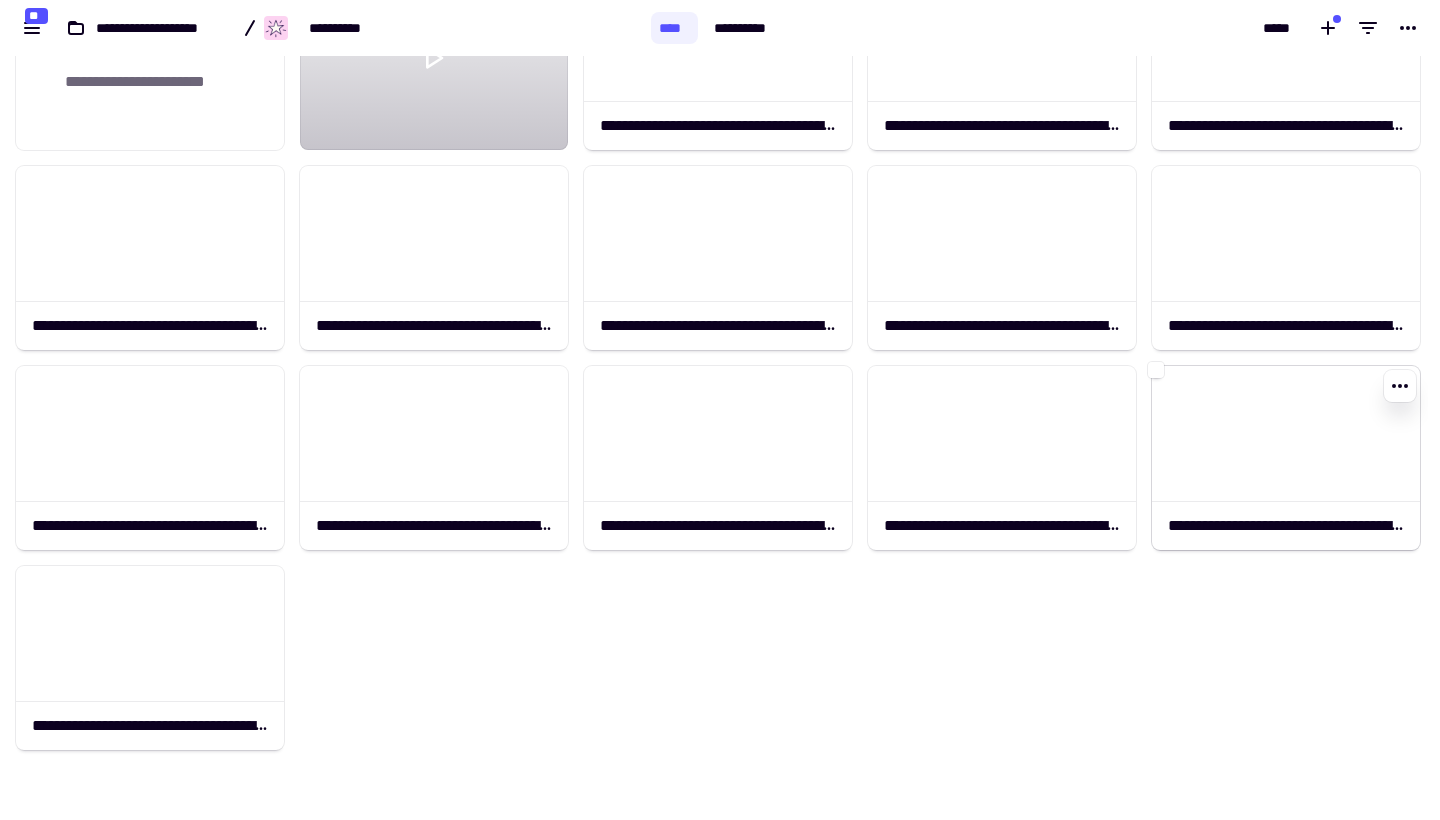 scroll, scrollTop: 162, scrollLeft: 0, axis: vertical 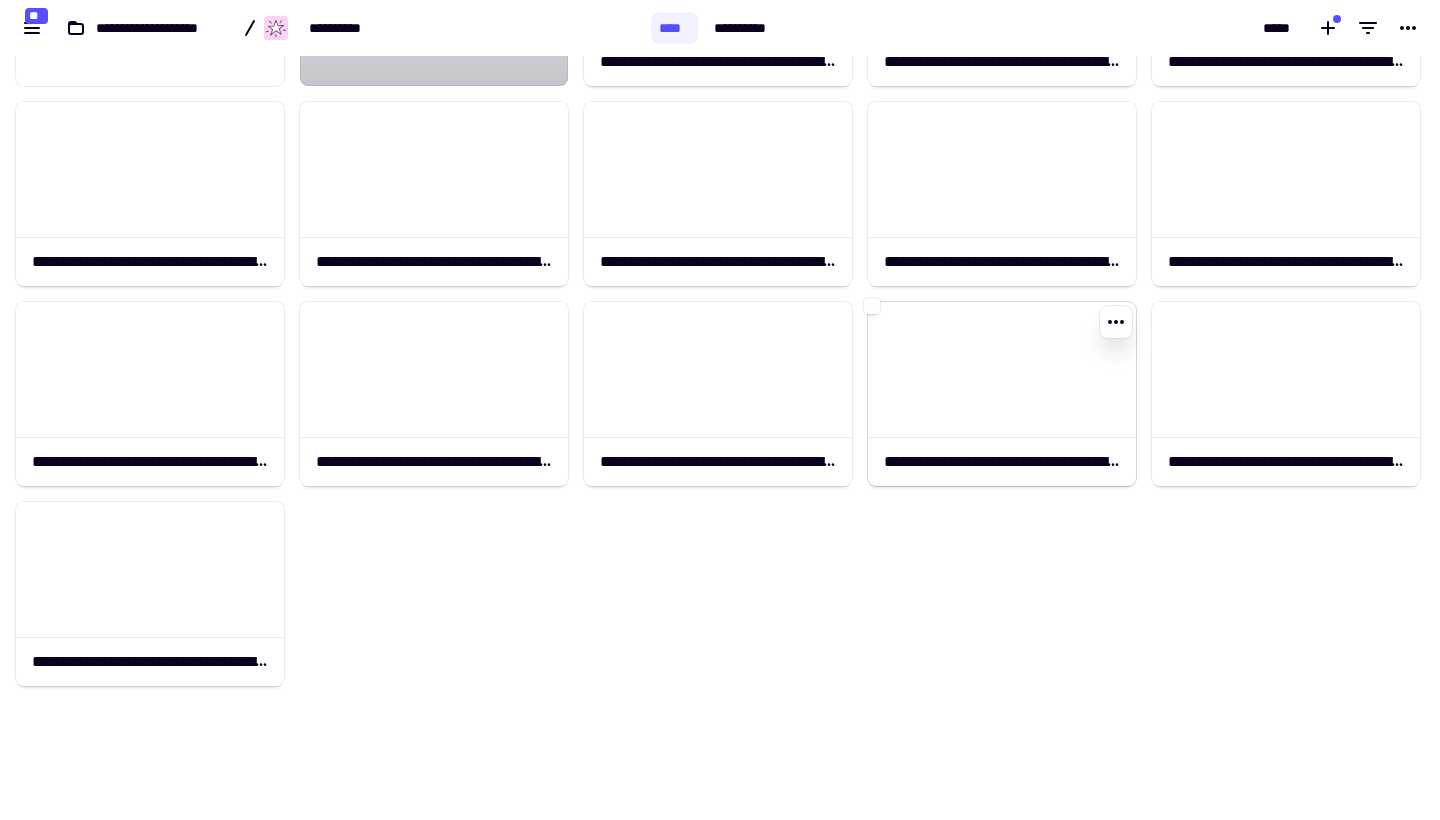 click 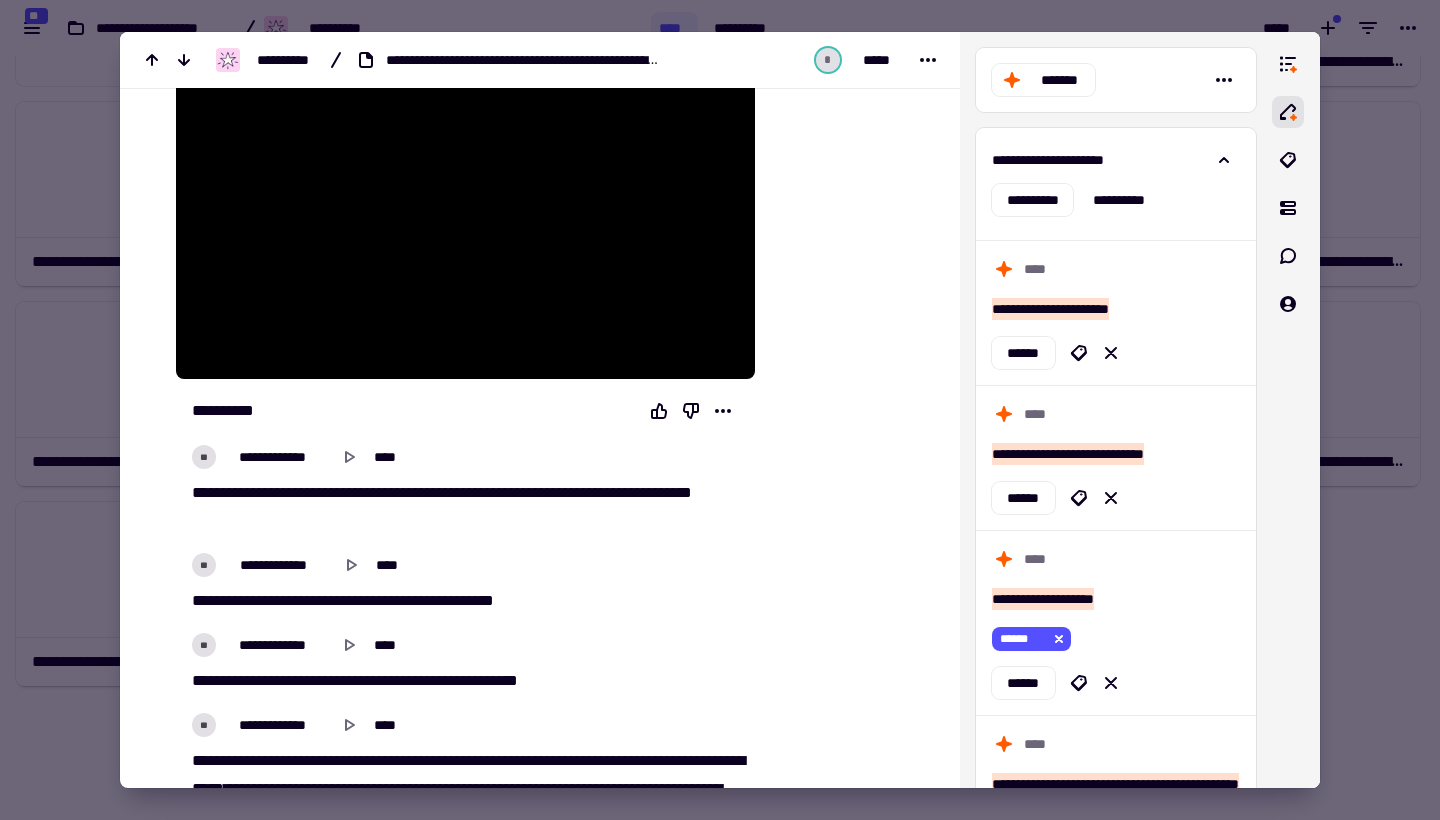 scroll, scrollTop: 513, scrollLeft: 0, axis: vertical 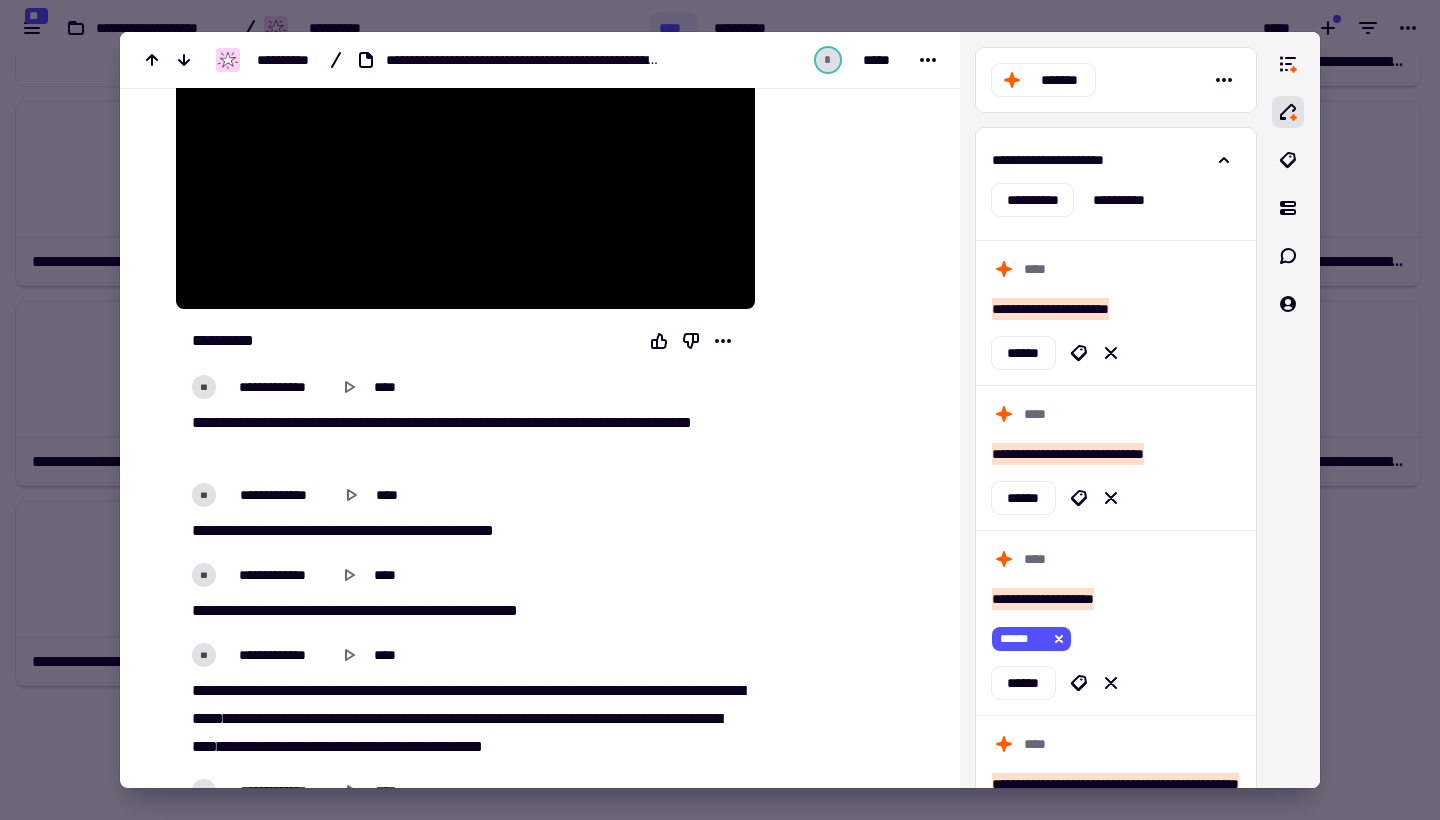 click at bounding box center [720, 410] 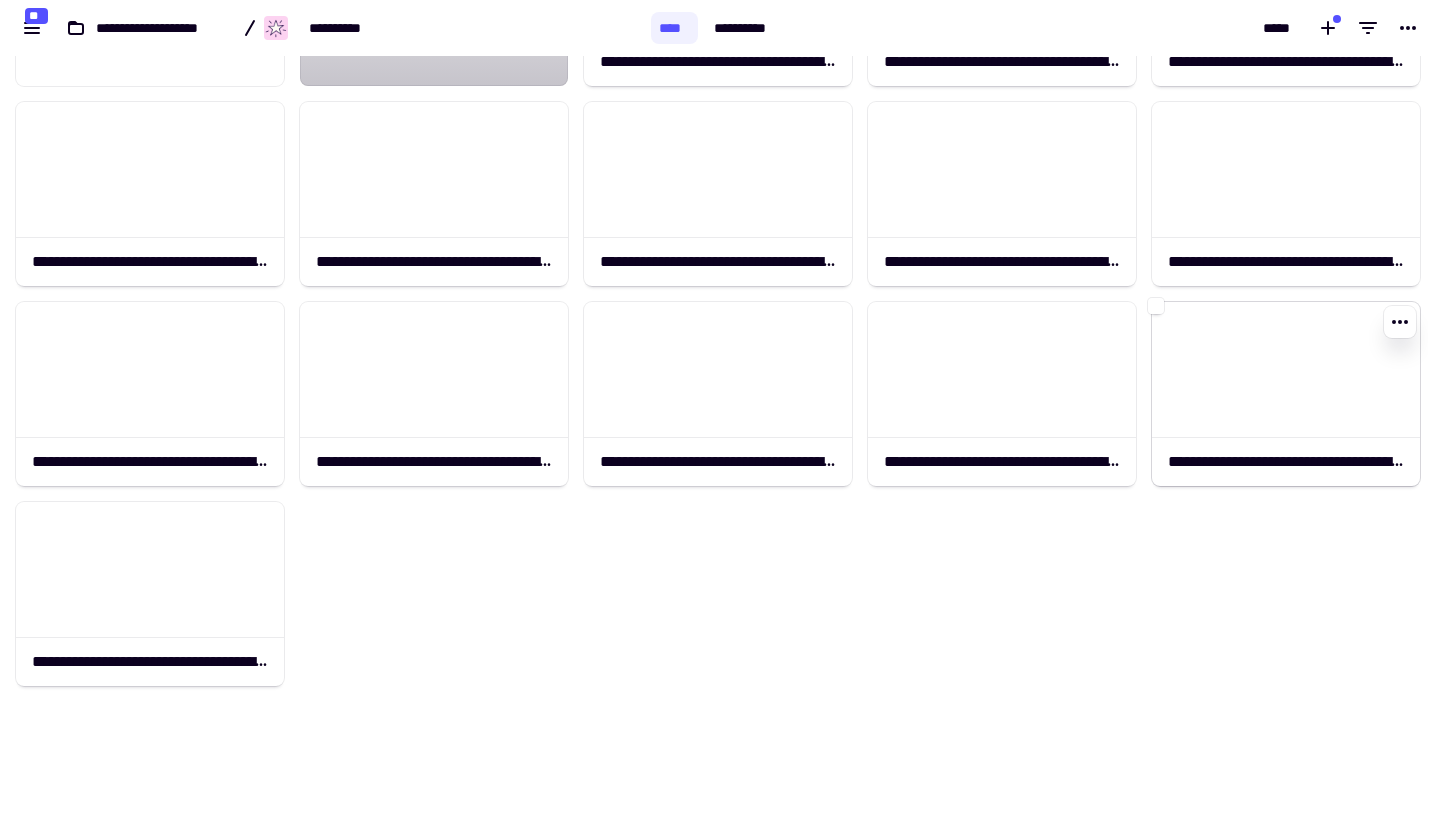 click 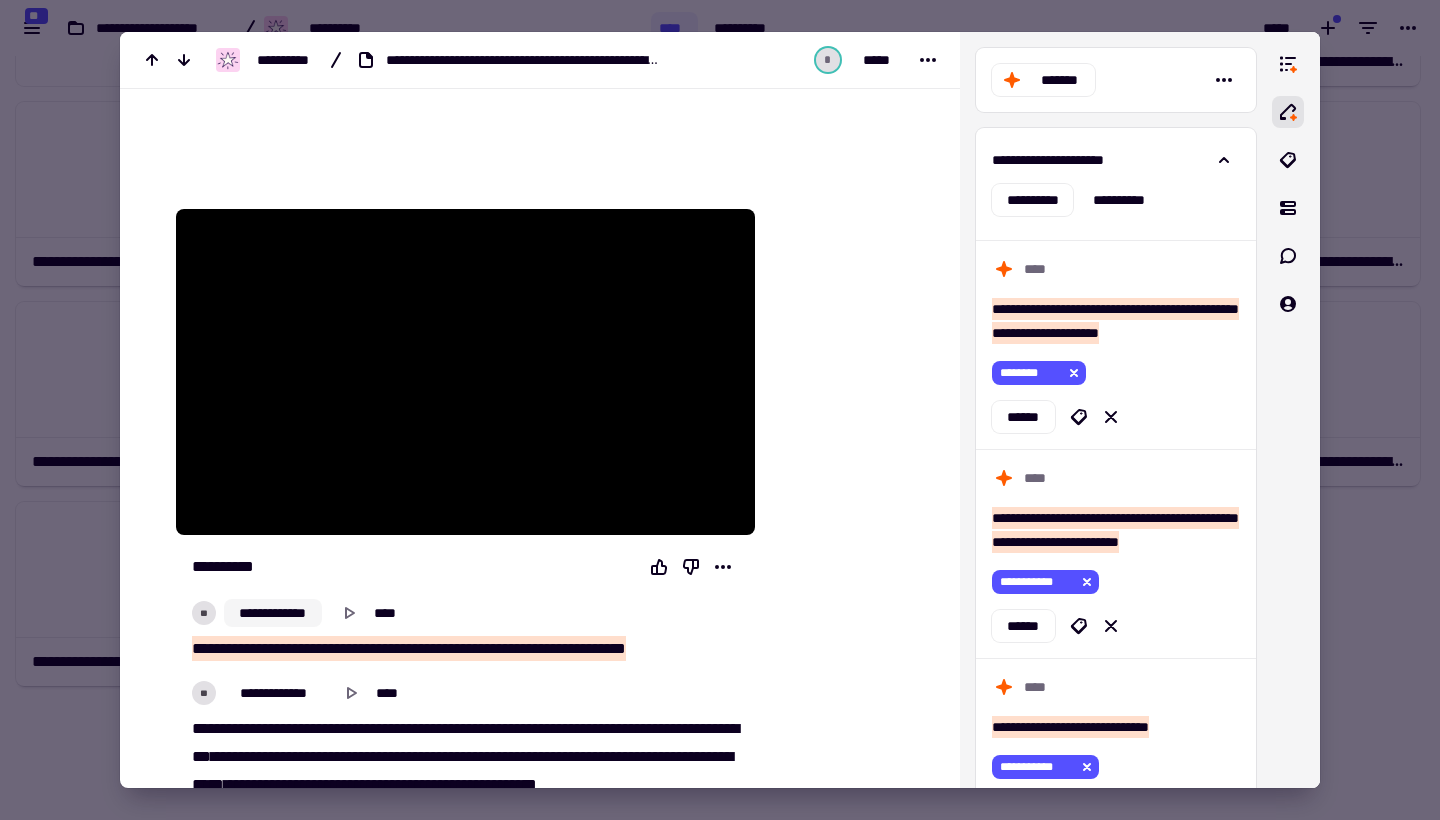 scroll, scrollTop: 318, scrollLeft: 0, axis: vertical 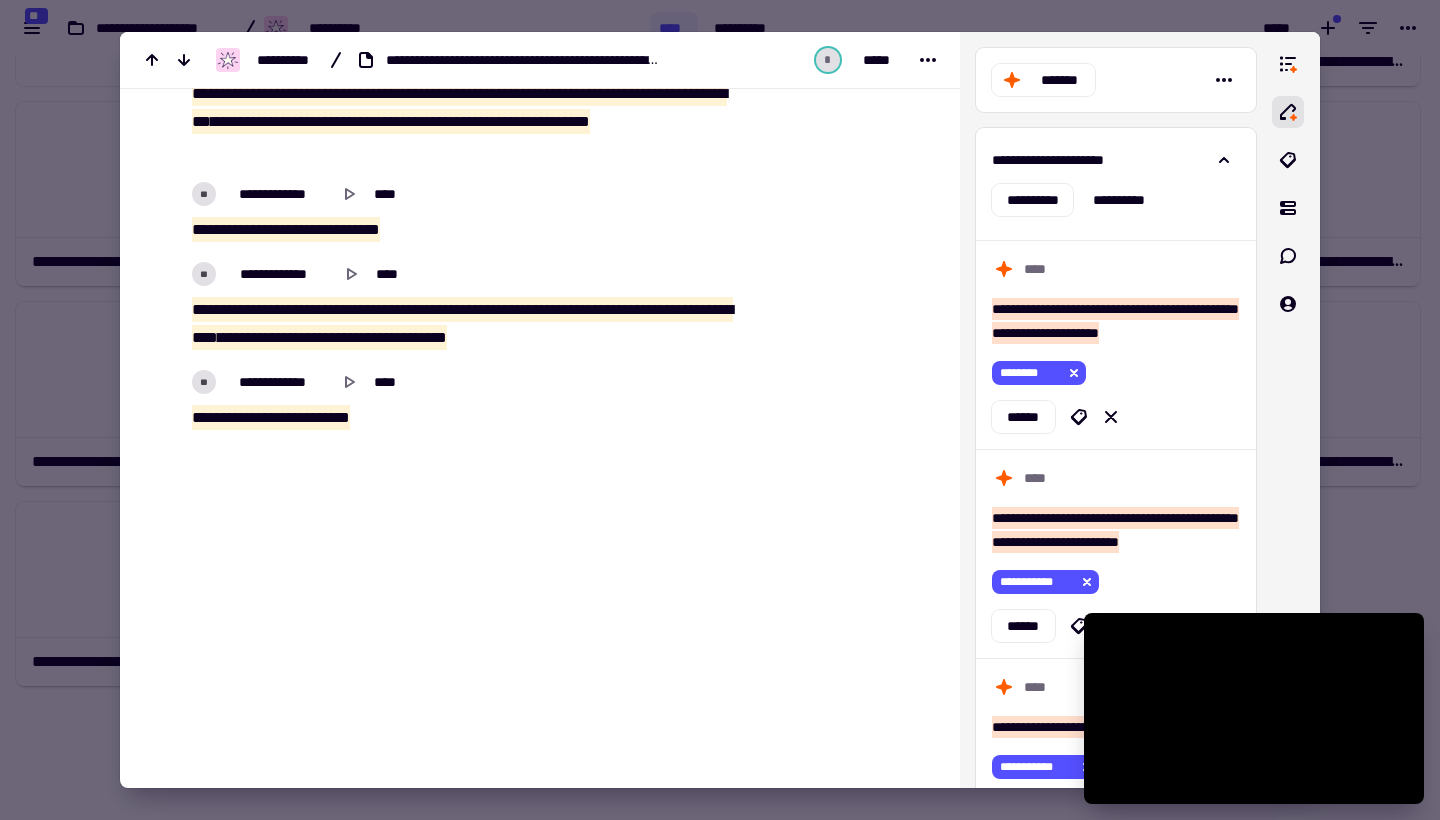 drag, startPoint x: 194, startPoint y: 570, endPoint x: 473, endPoint y: 819, distance: 373.95453 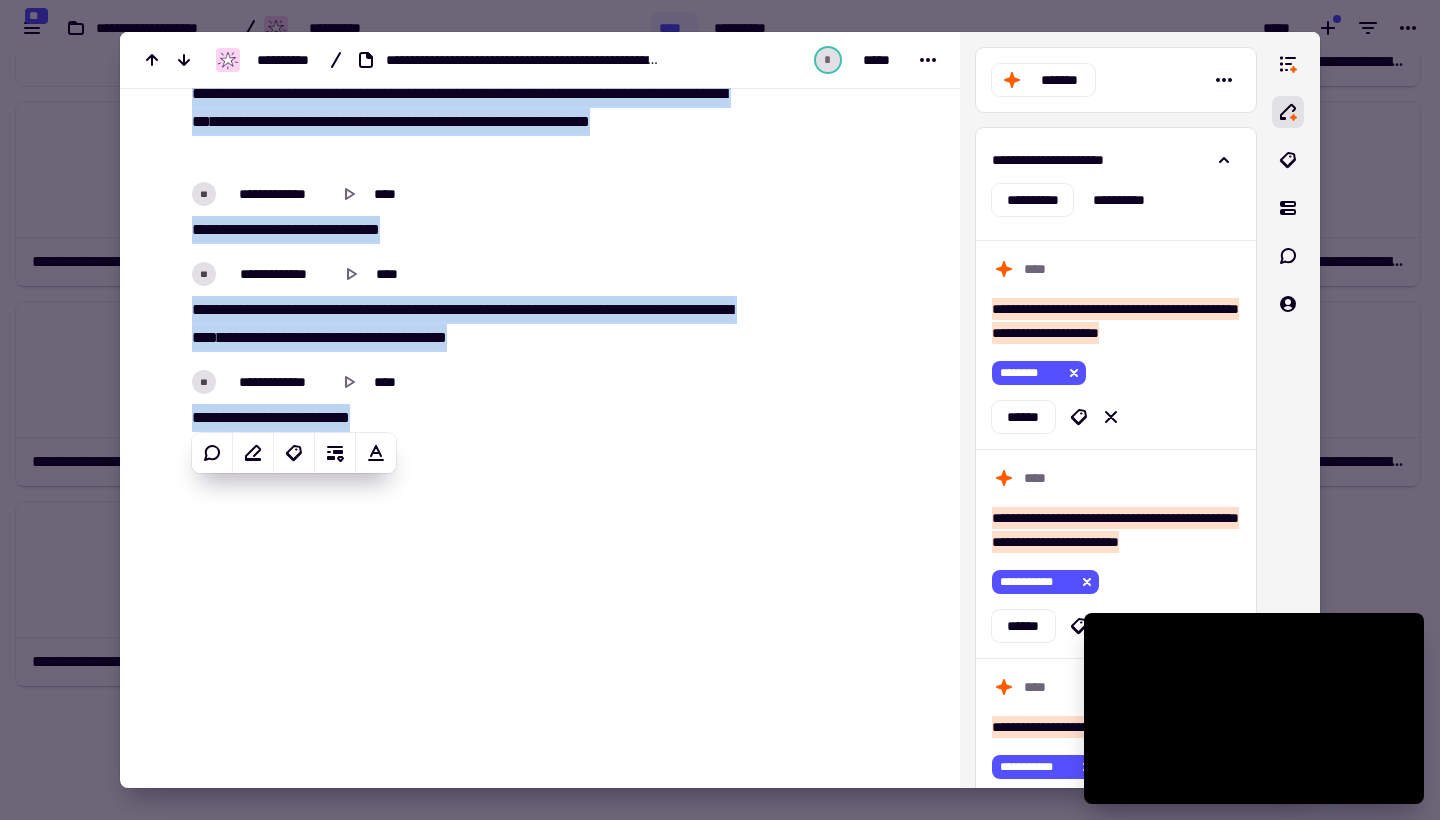 copy on "**********" 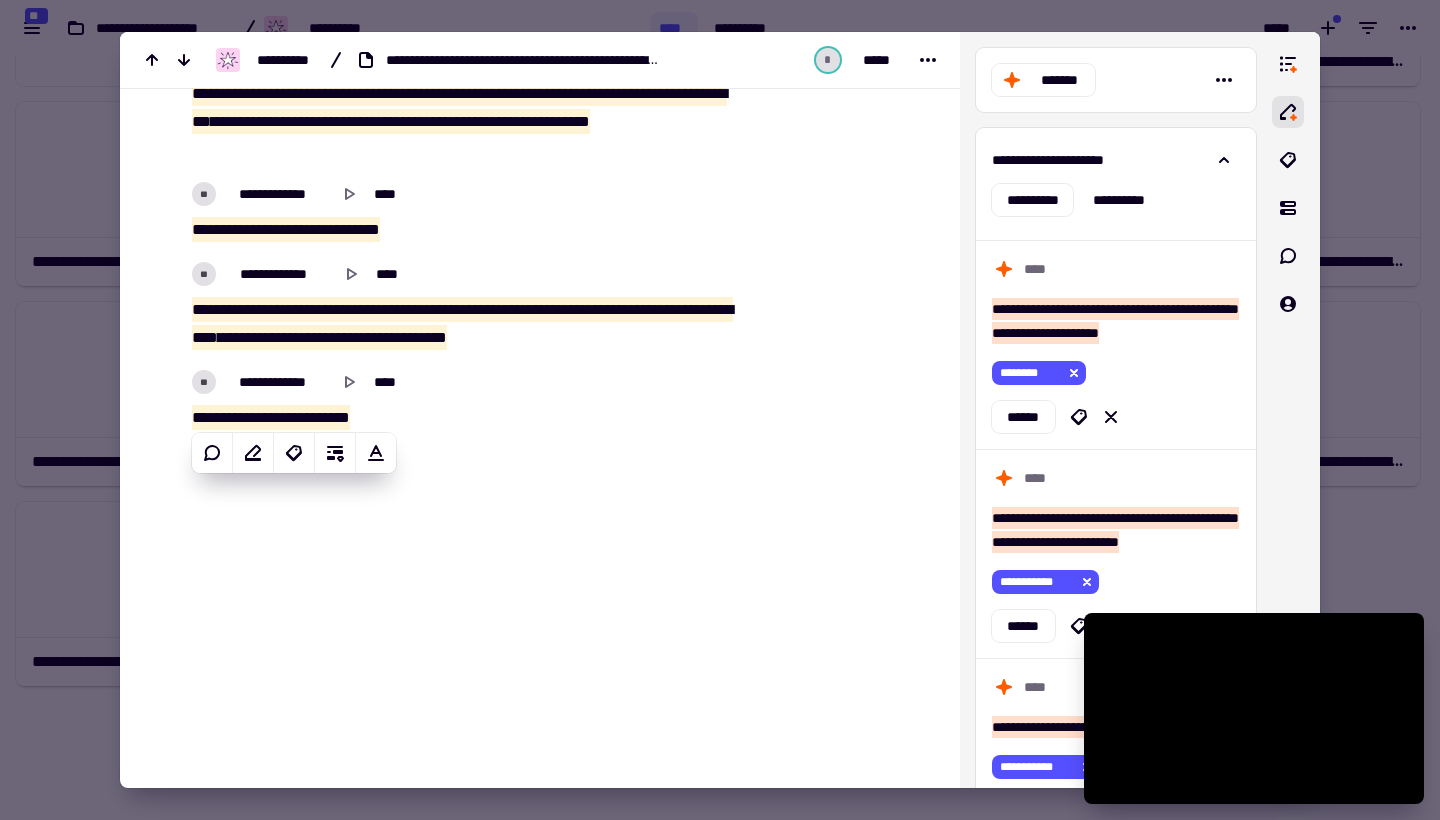 click at bounding box center (720, 410) 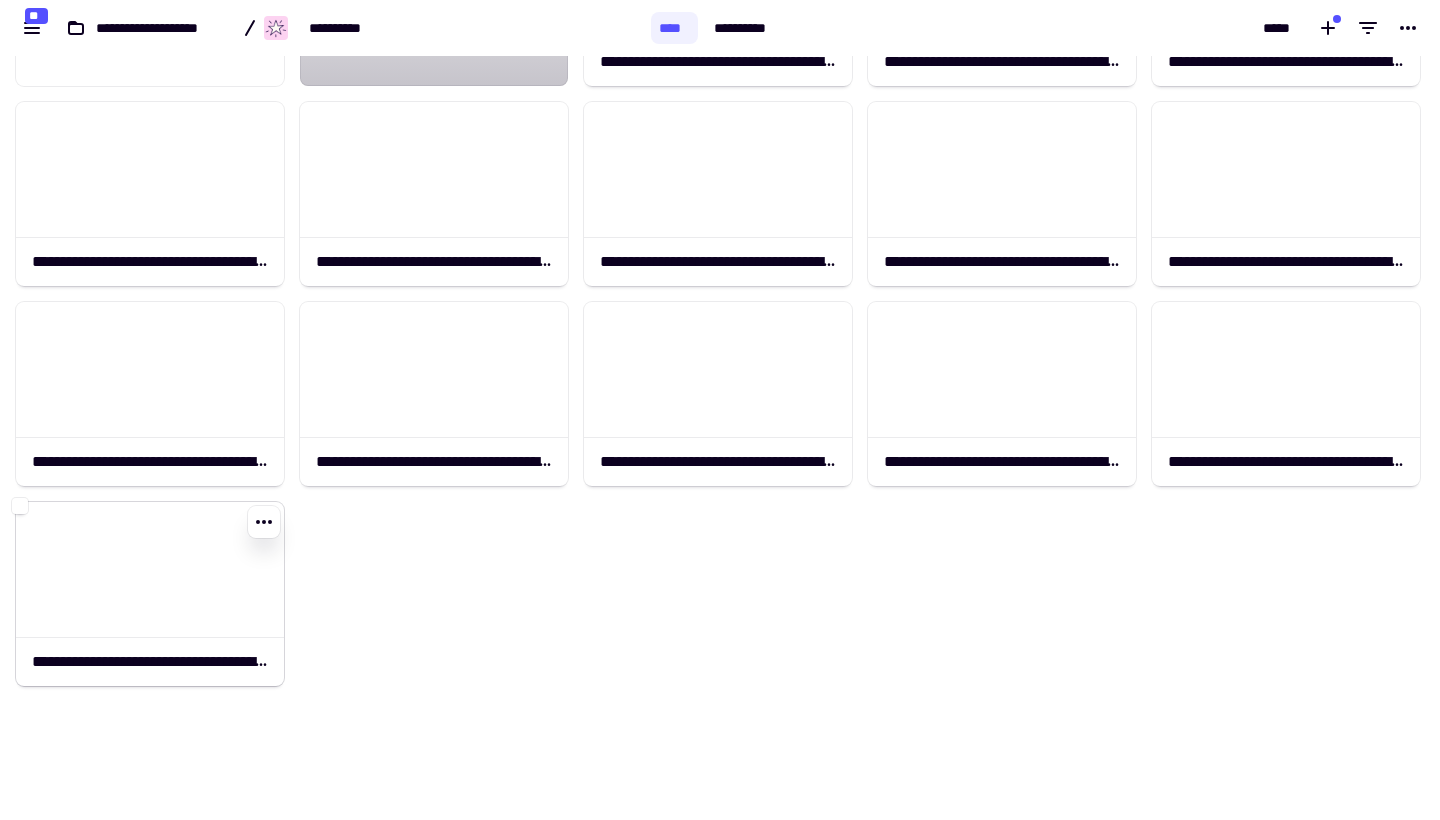 click 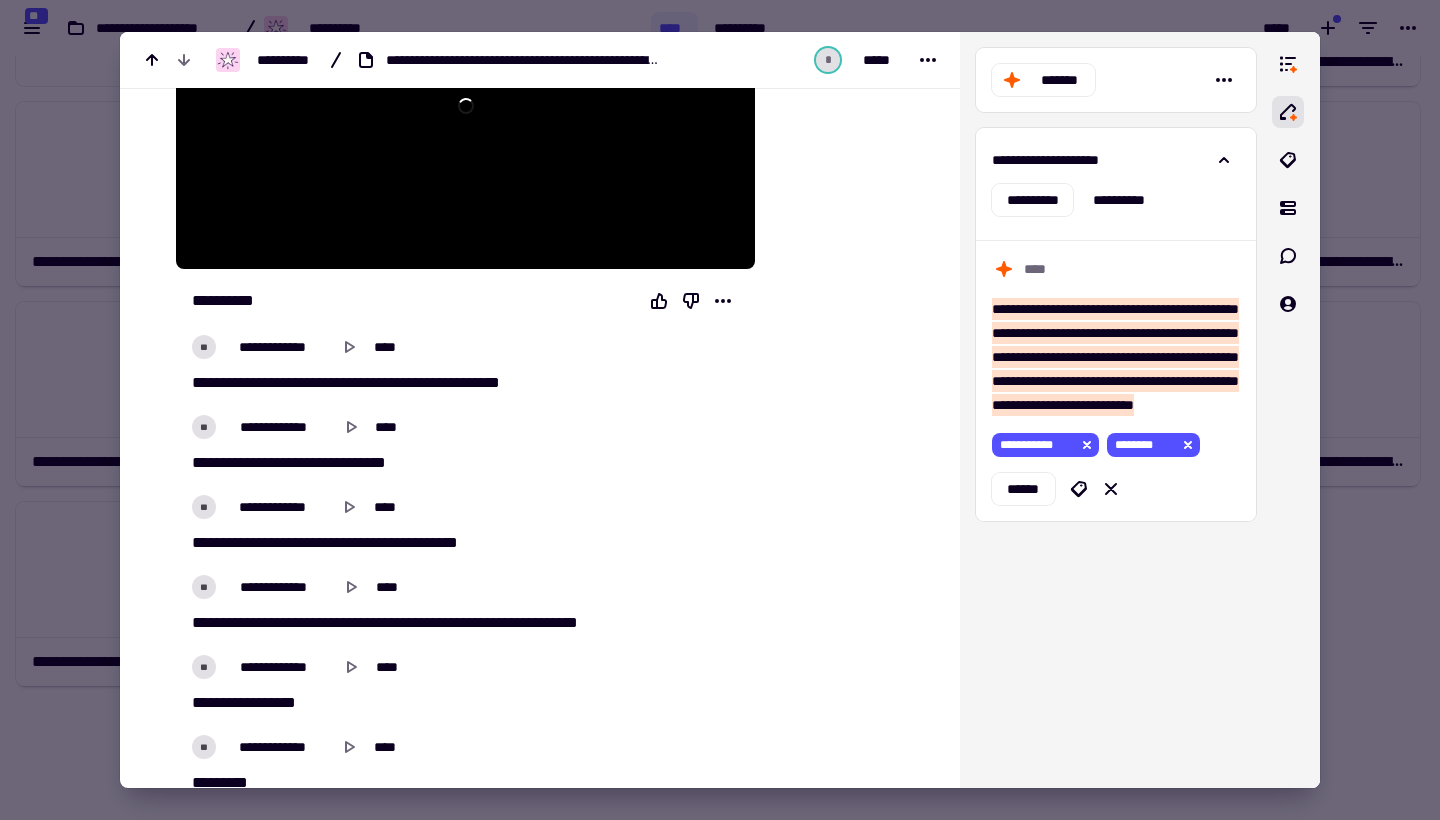 scroll, scrollTop: 619, scrollLeft: 0, axis: vertical 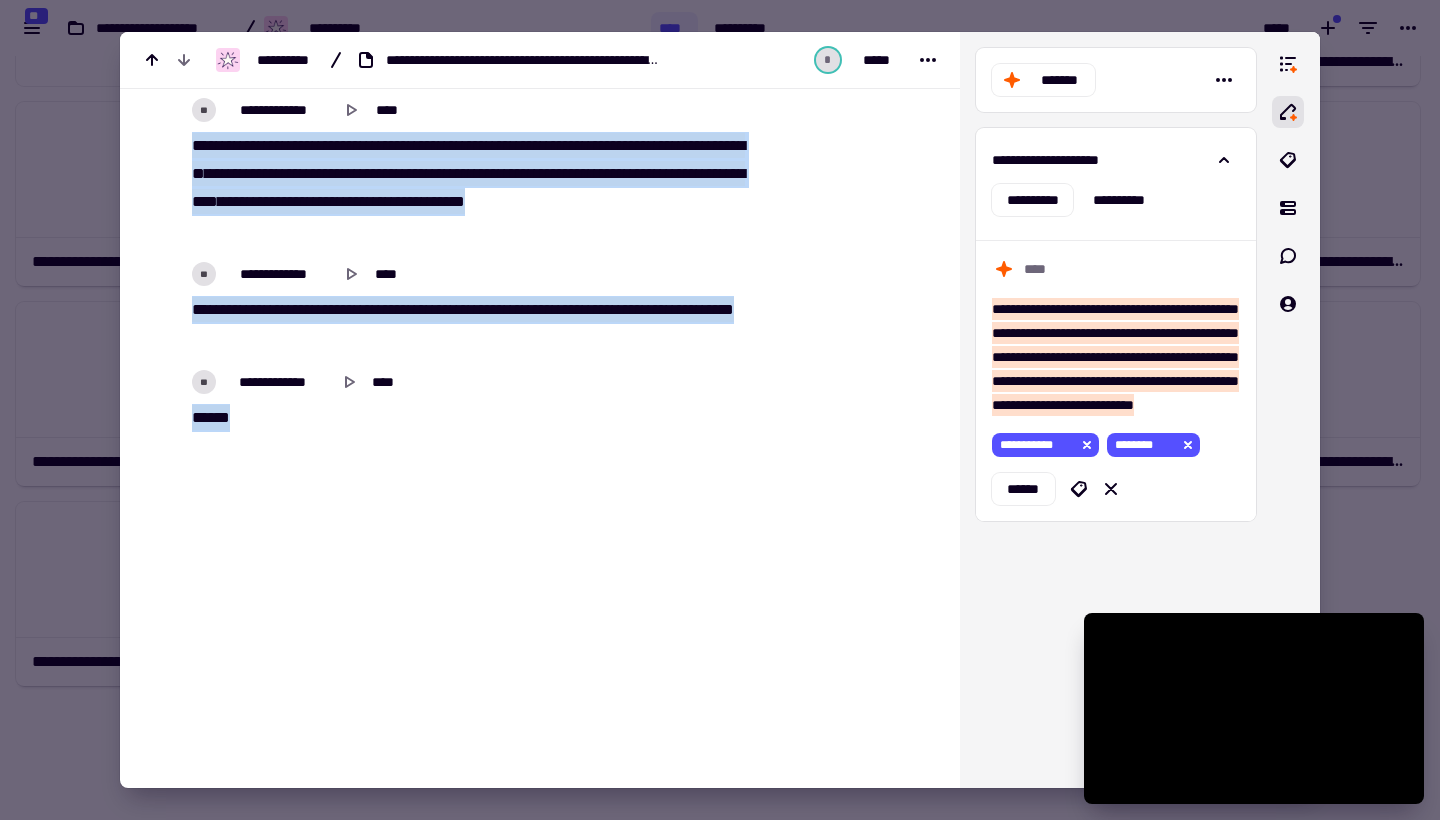 drag, startPoint x: 191, startPoint y: 268, endPoint x: 570, endPoint y: 819, distance: 668.76154 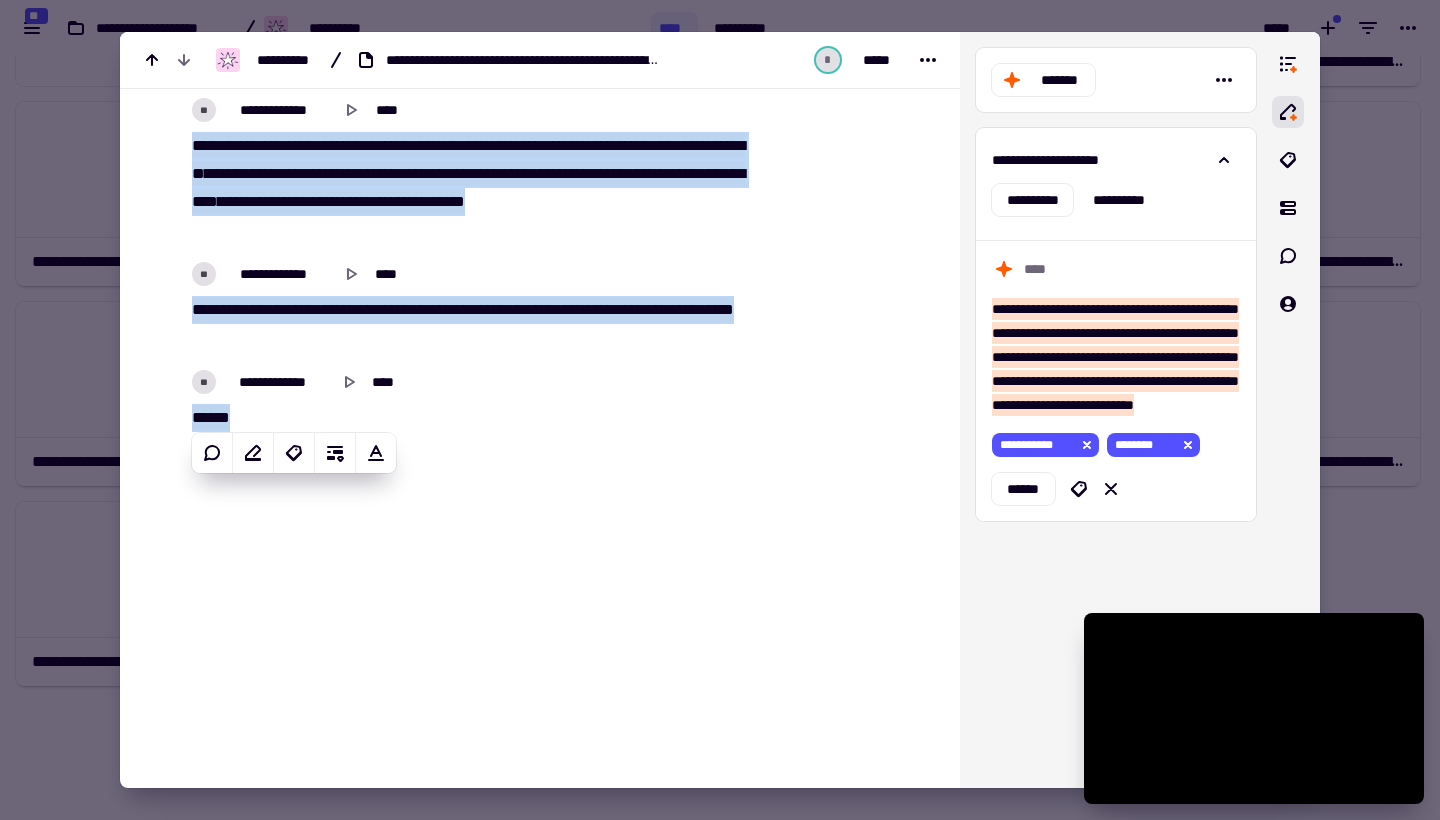 copy on "**********" 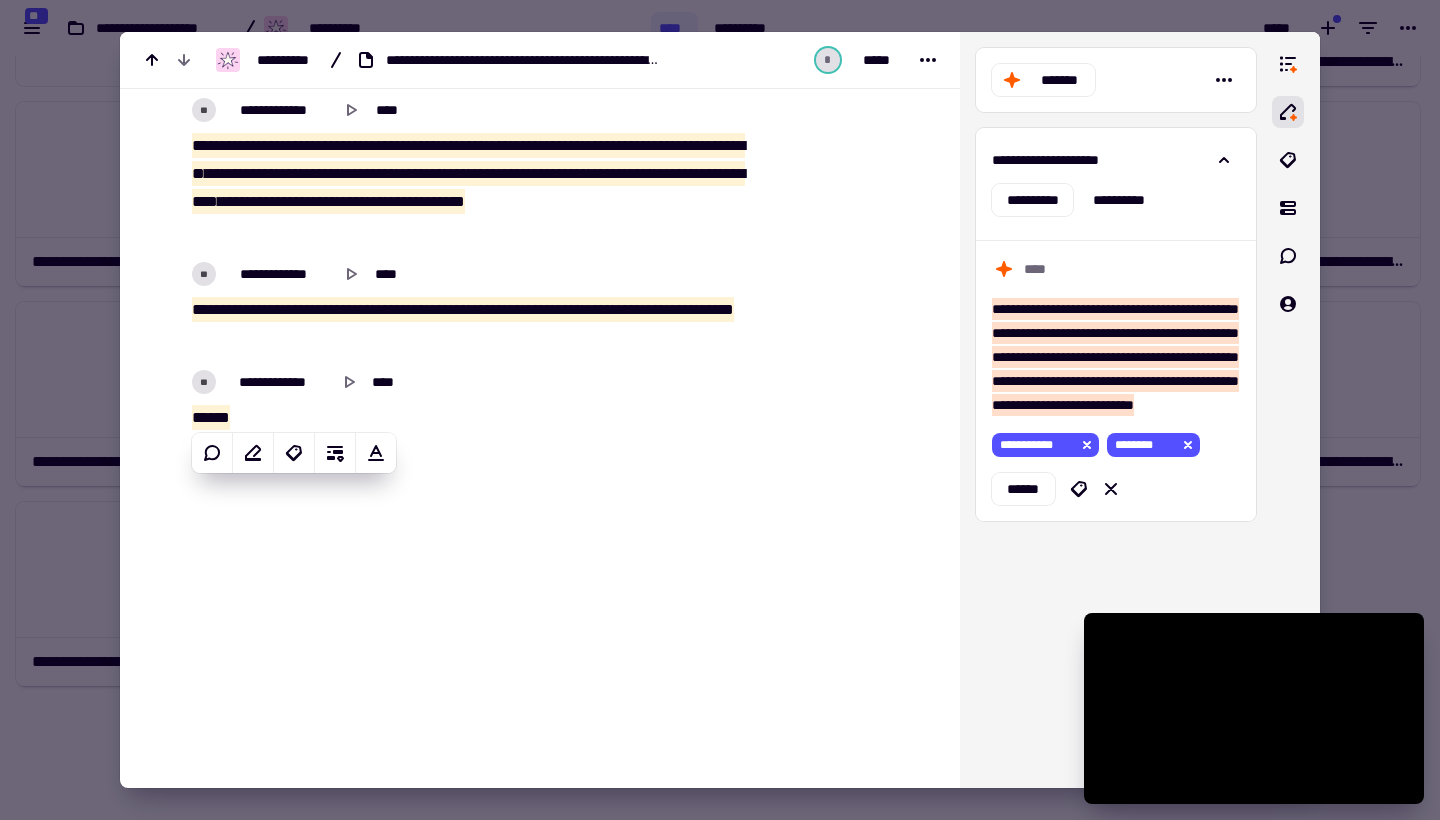 click at bounding box center (720, 410) 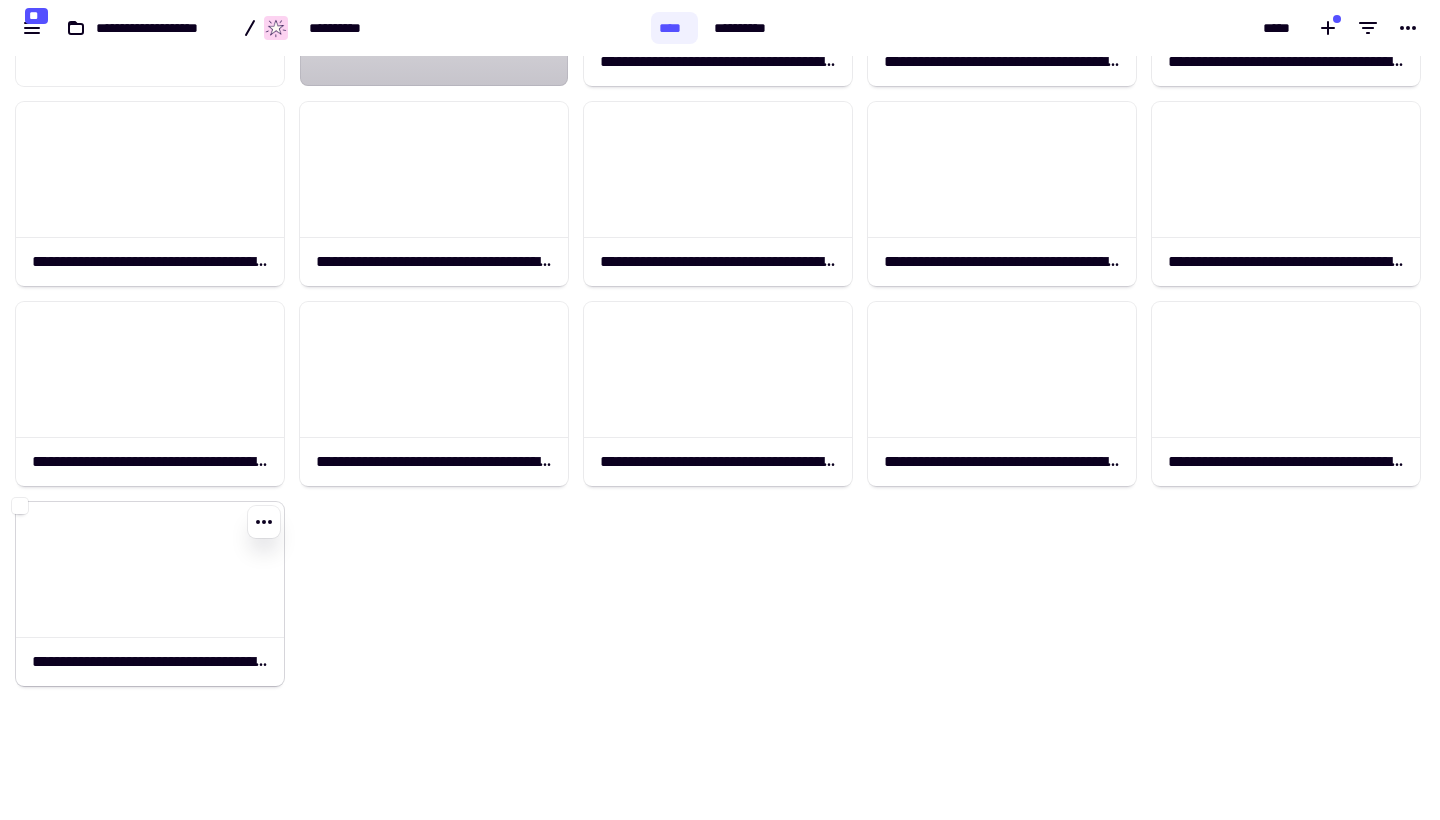 click 